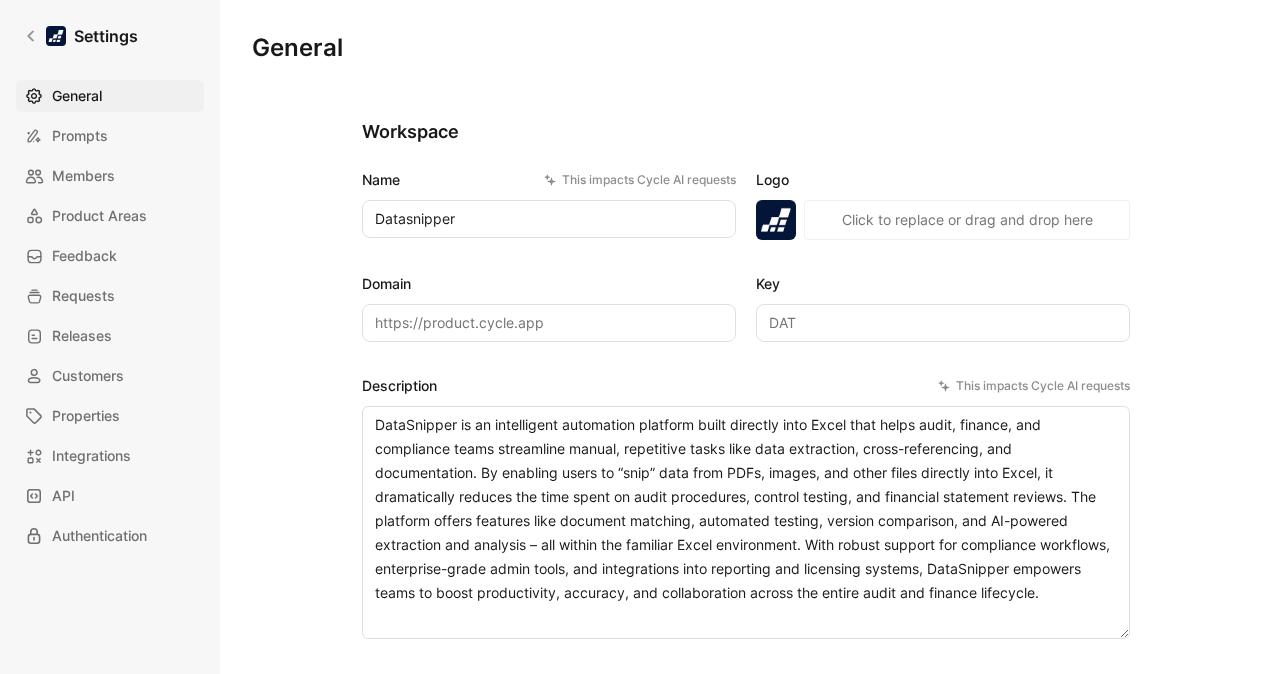 scroll, scrollTop: 0, scrollLeft: 0, axis: both 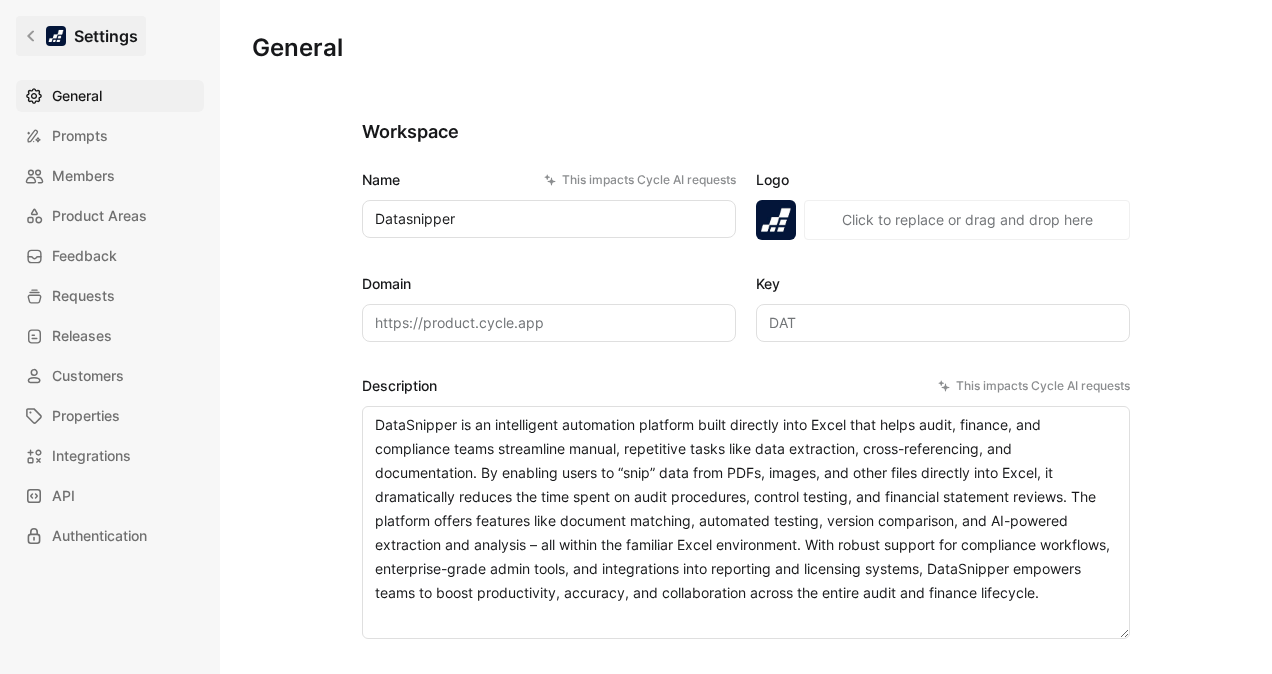 click 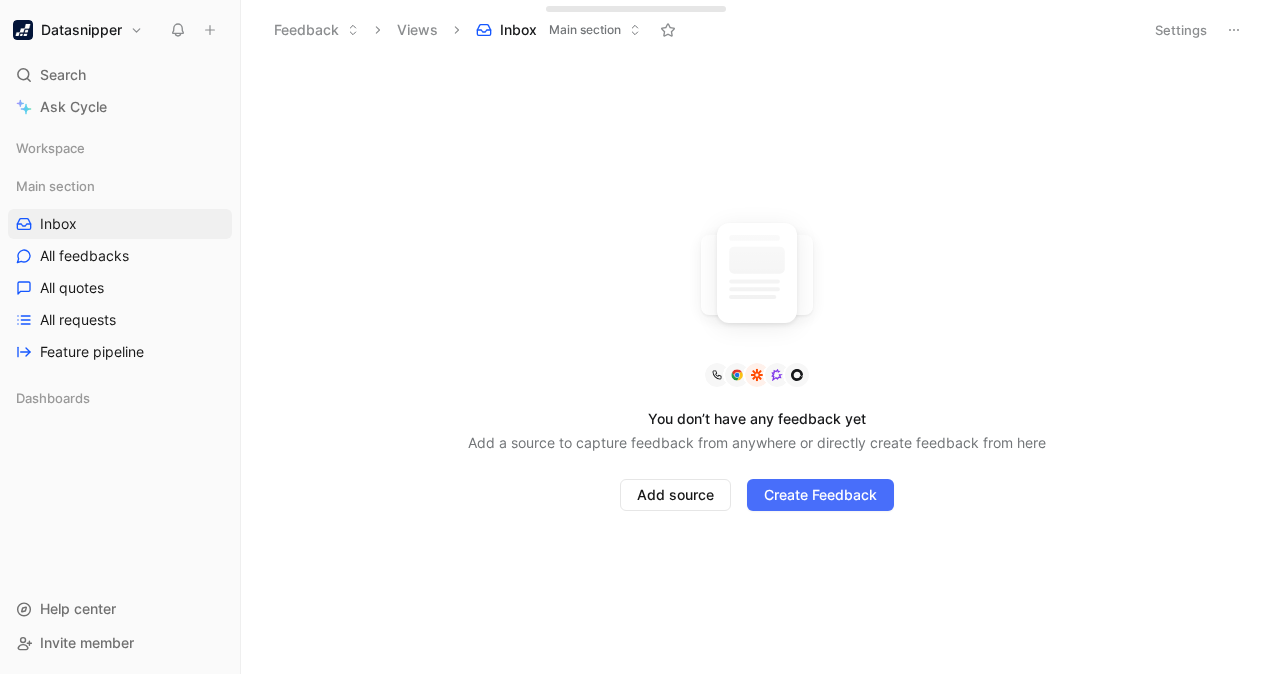 click on "Datasnipper" at bounding box center (81, 30) 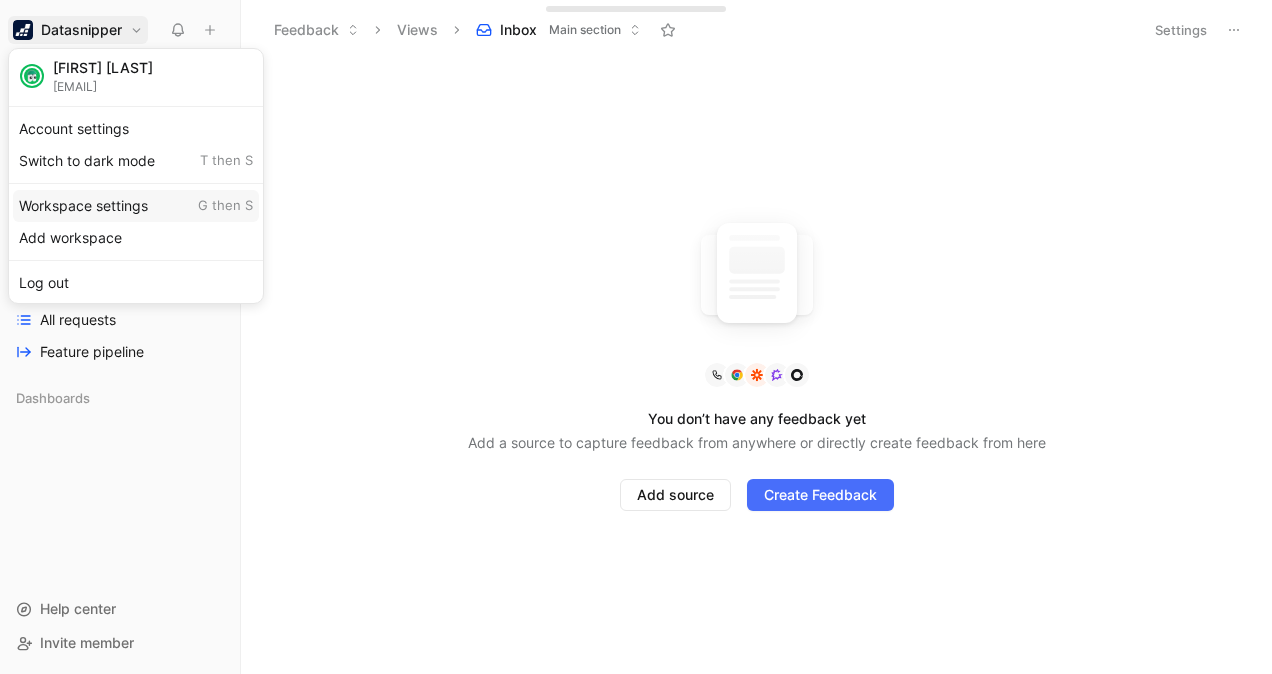 click on "Workspace settings G then S" at bounding box center [136, 206] 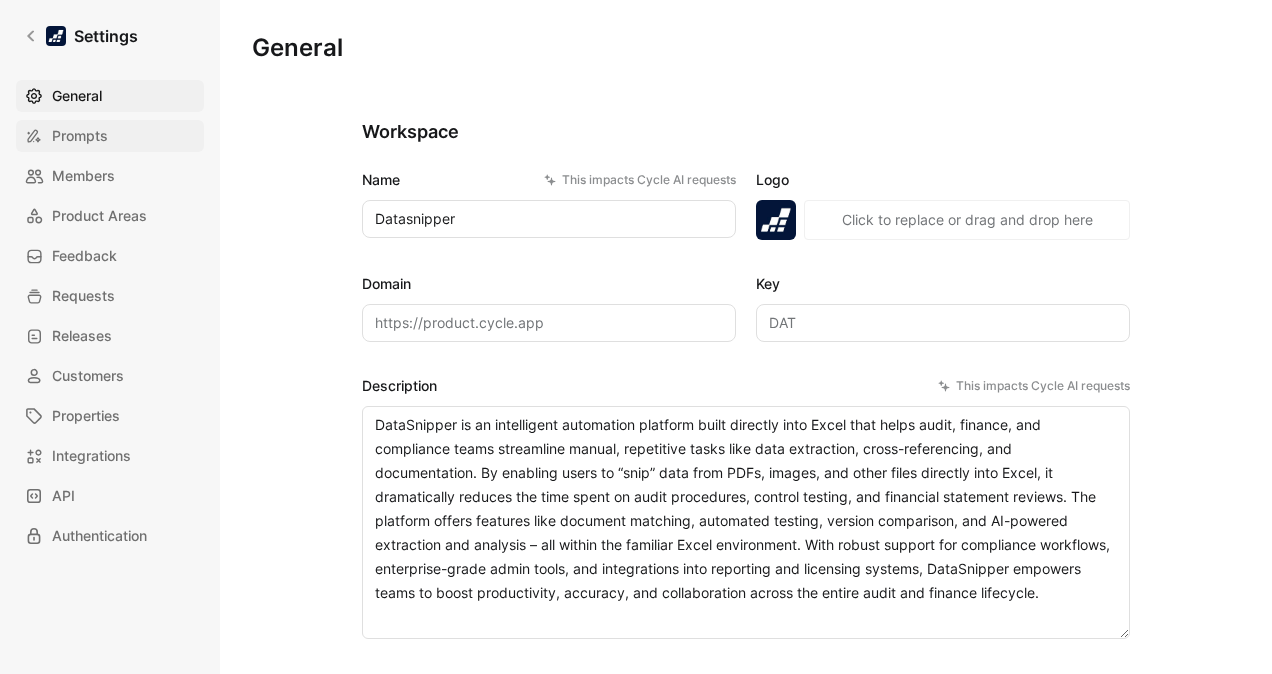 click on "Prompts" at bounding box center (110, 136) 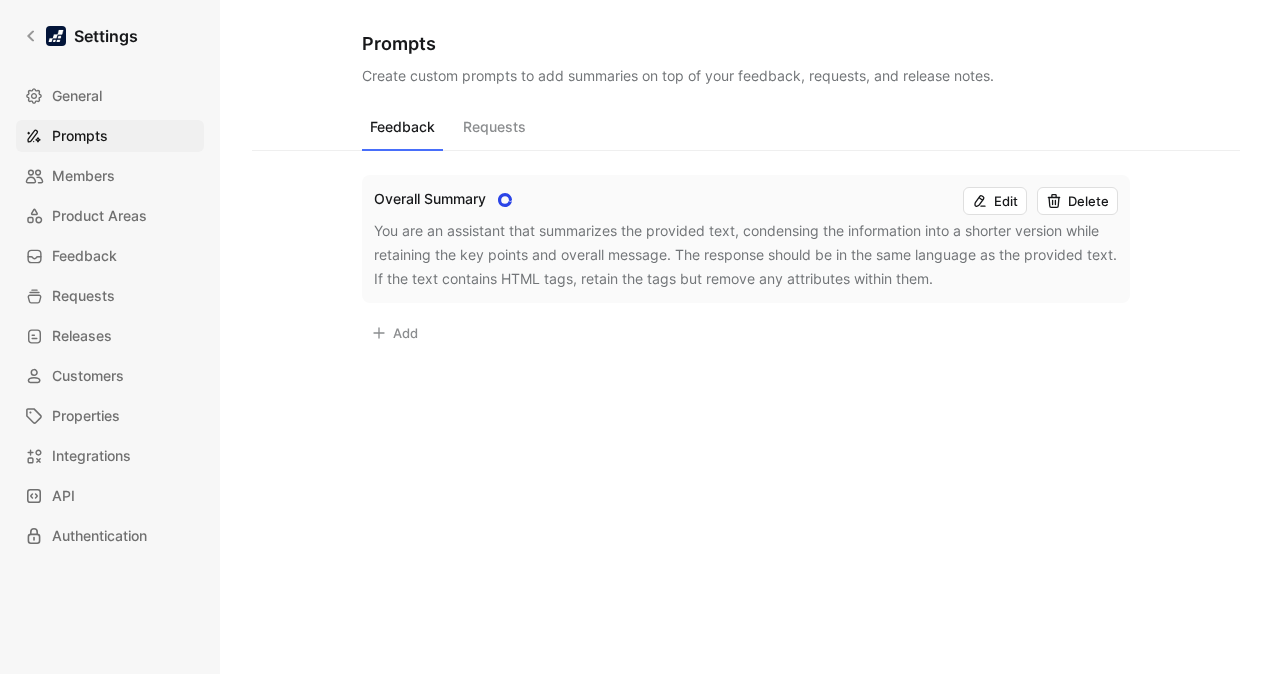 click on "General Prompts Members Product Areas Feedback Requests Releases Customers Properties Integrations API Authentication" at bounding box center [117, 316] 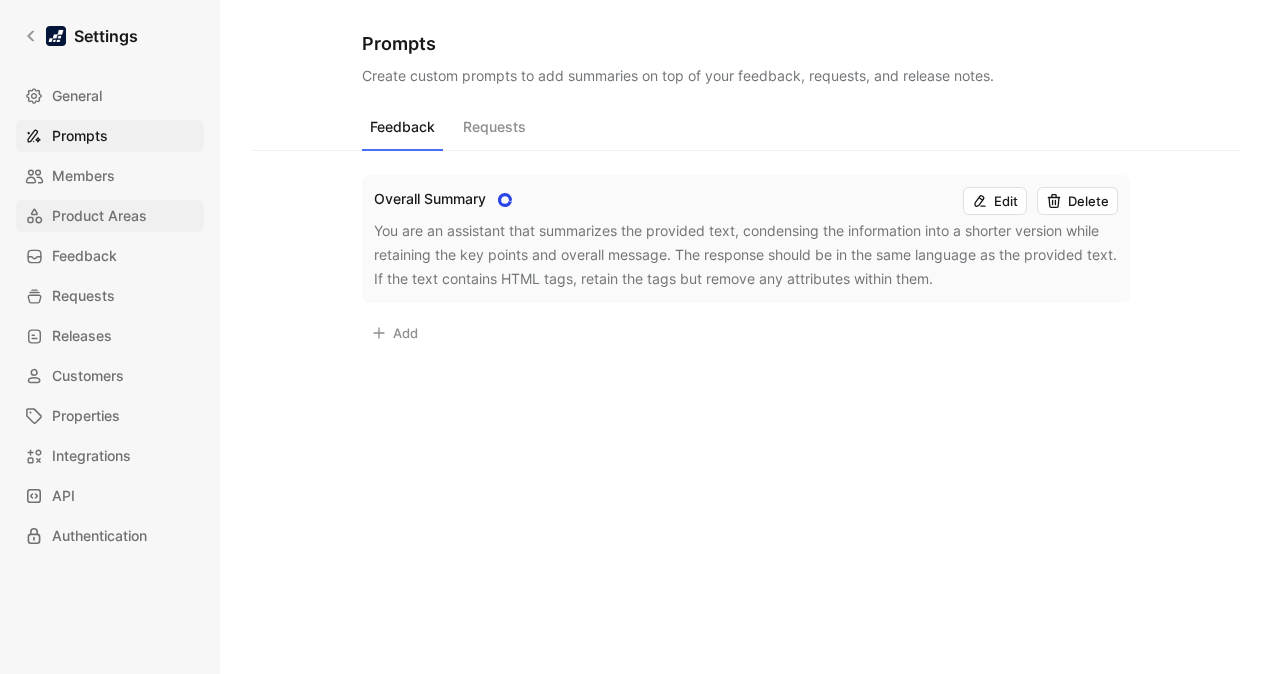 click on "Product Areas" at bounding box center (110, 216) 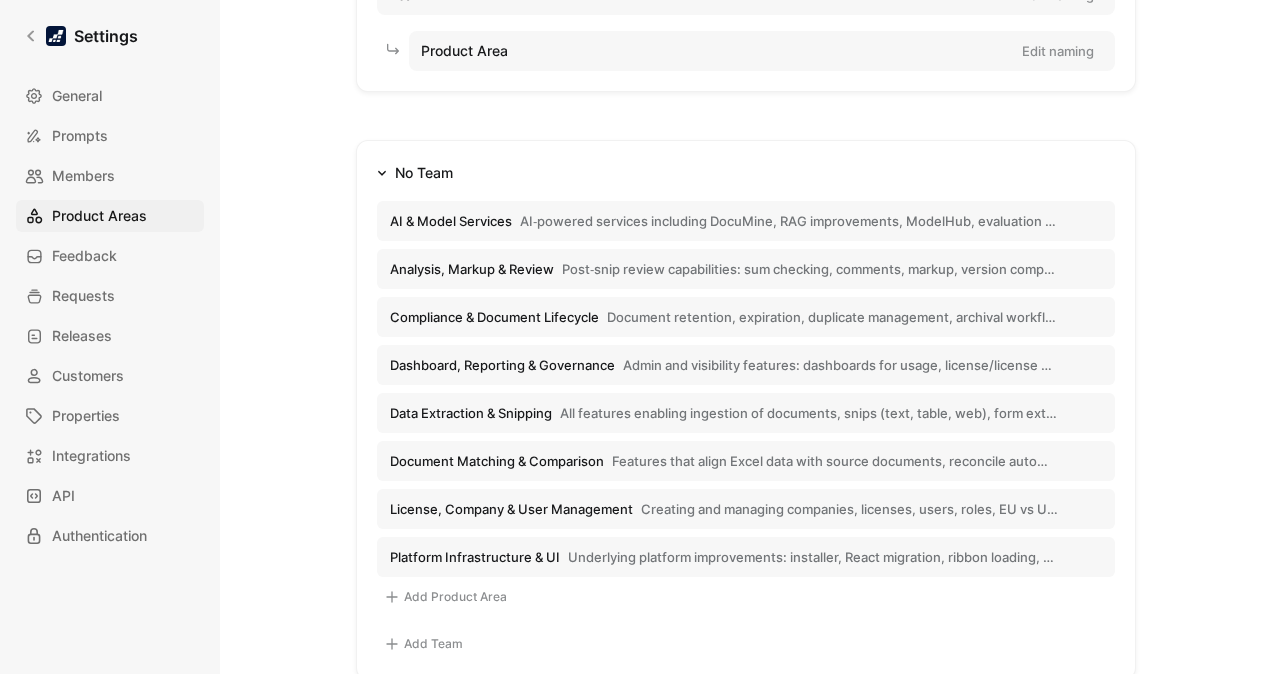 scroll, scrollTop: 224, scrollLeft: 0, axis: vertical 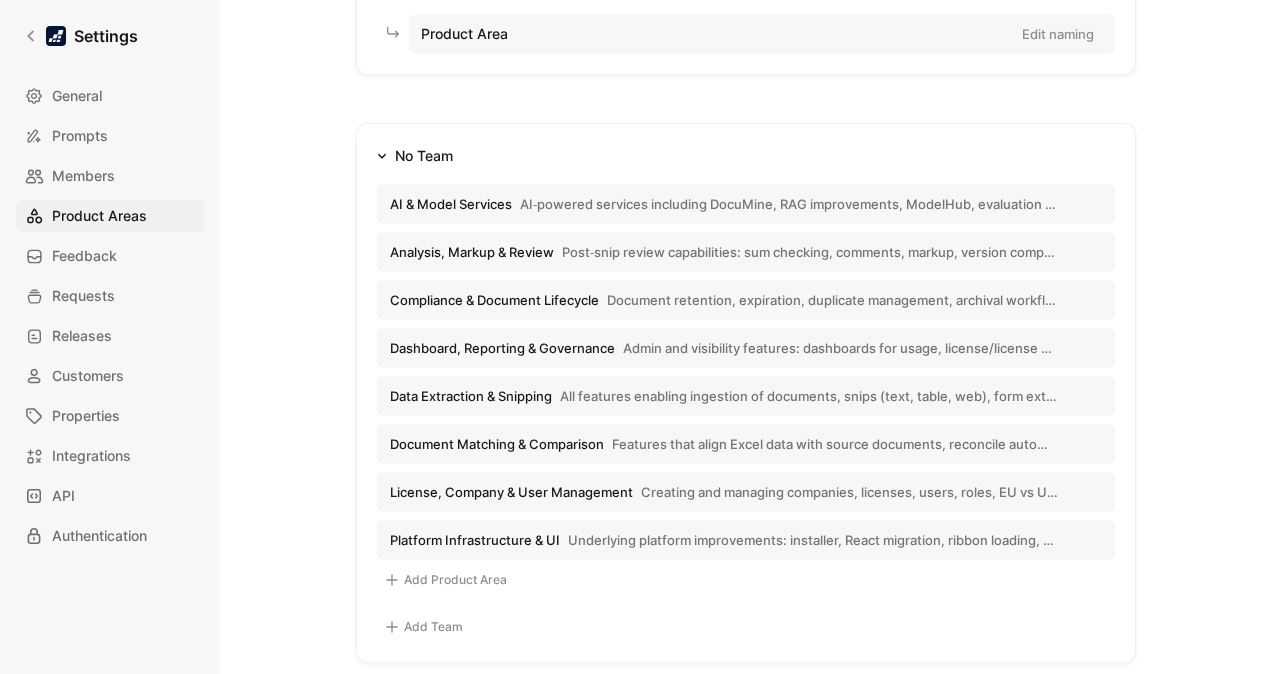 click on "AI‑powered services including DocuMine, RAG improvements, ModelHub, evaluation platform, custom extraction models, AI agents & quality enhancements." at bounding box center [789, 204] 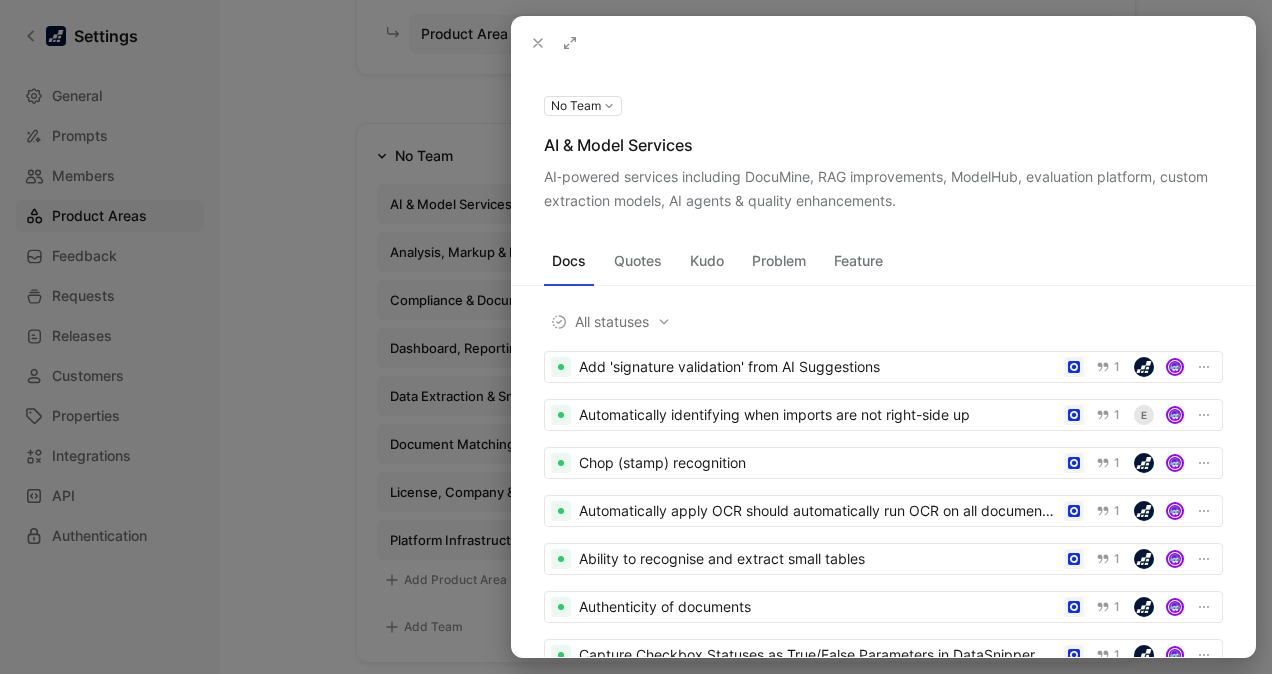 click at bounding box center (636, 337) 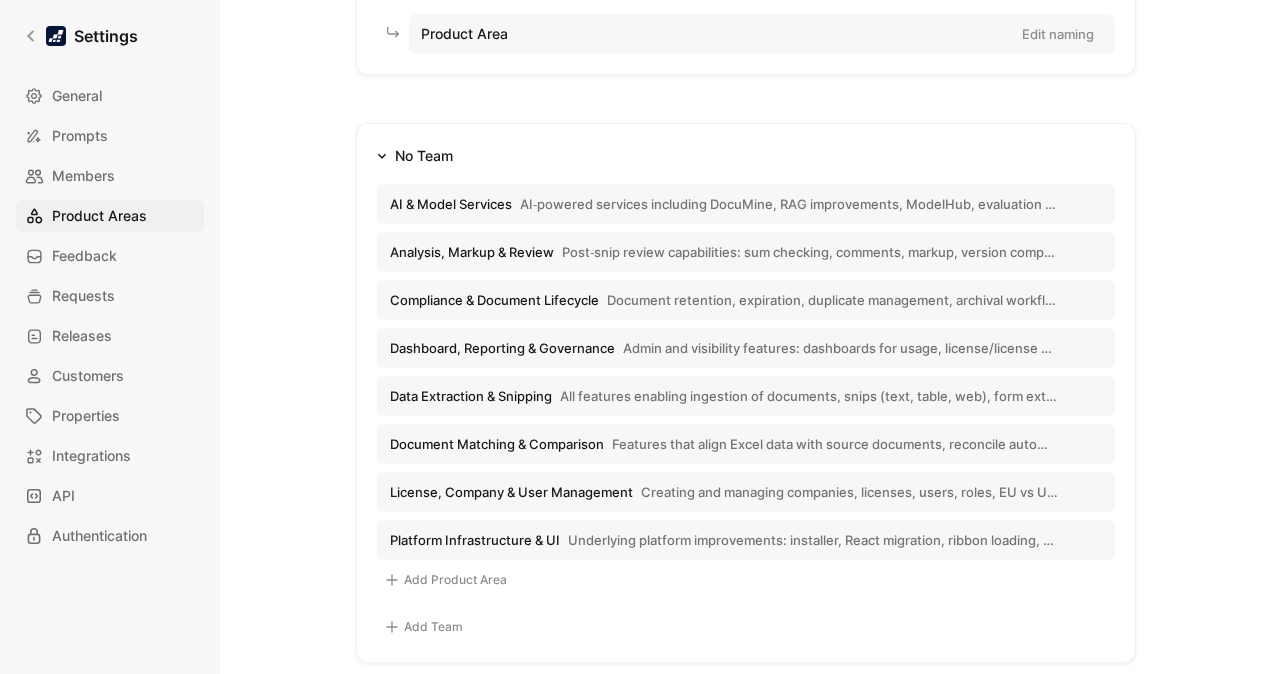 click on "Settings General Prompts Members Product Areas Feedback Requests Releases Customers Properties Integrations API Authentication" at bounding box center [110, 337] 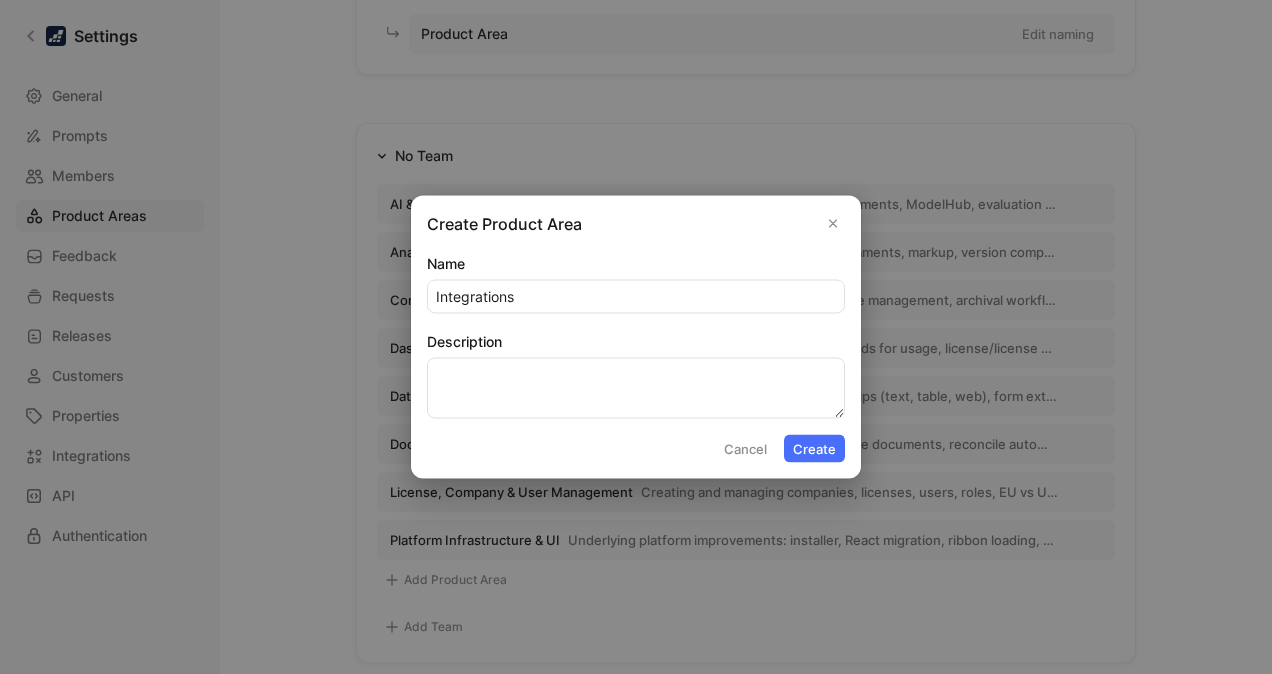 type on "Integrations" 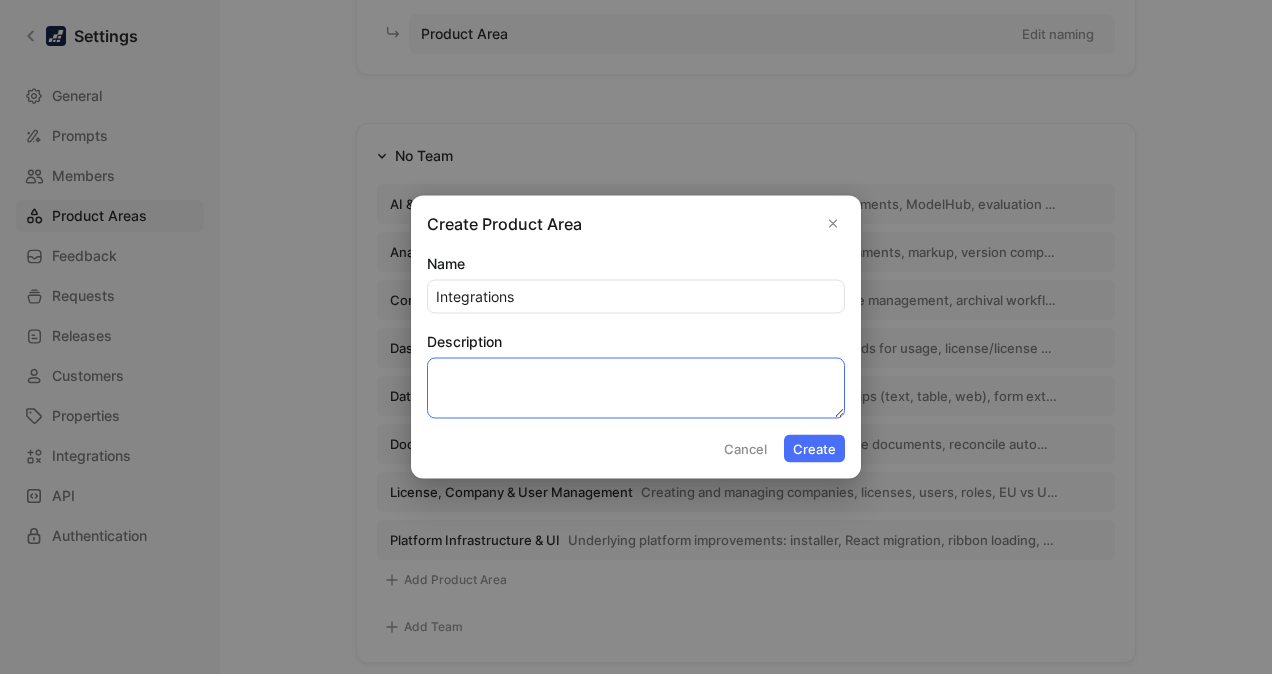 click on "Description" at bounding box center (636, 388) 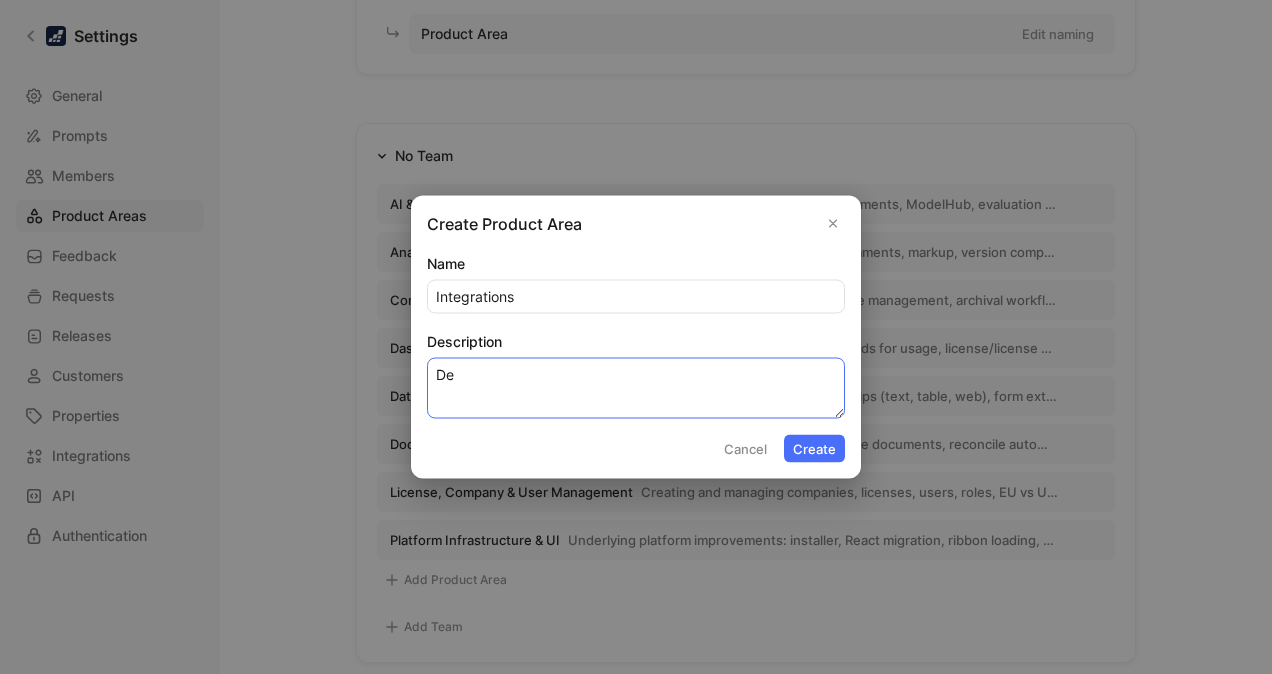 type on "D" 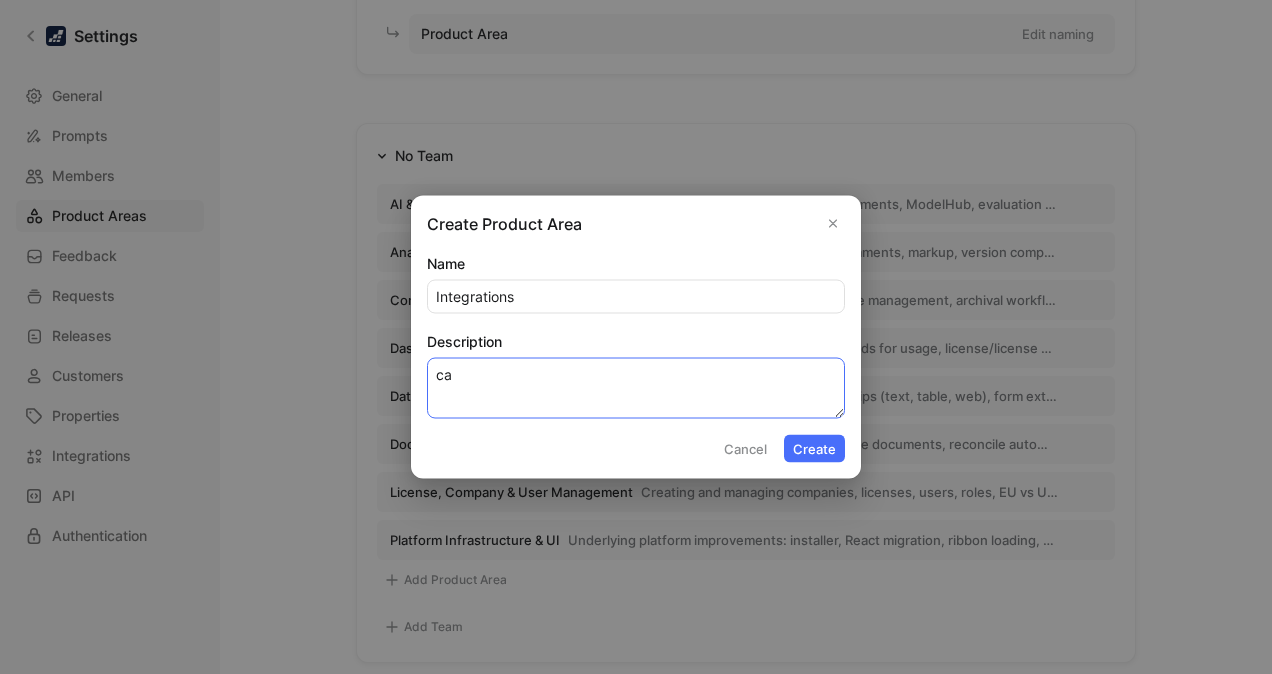 type on "c" 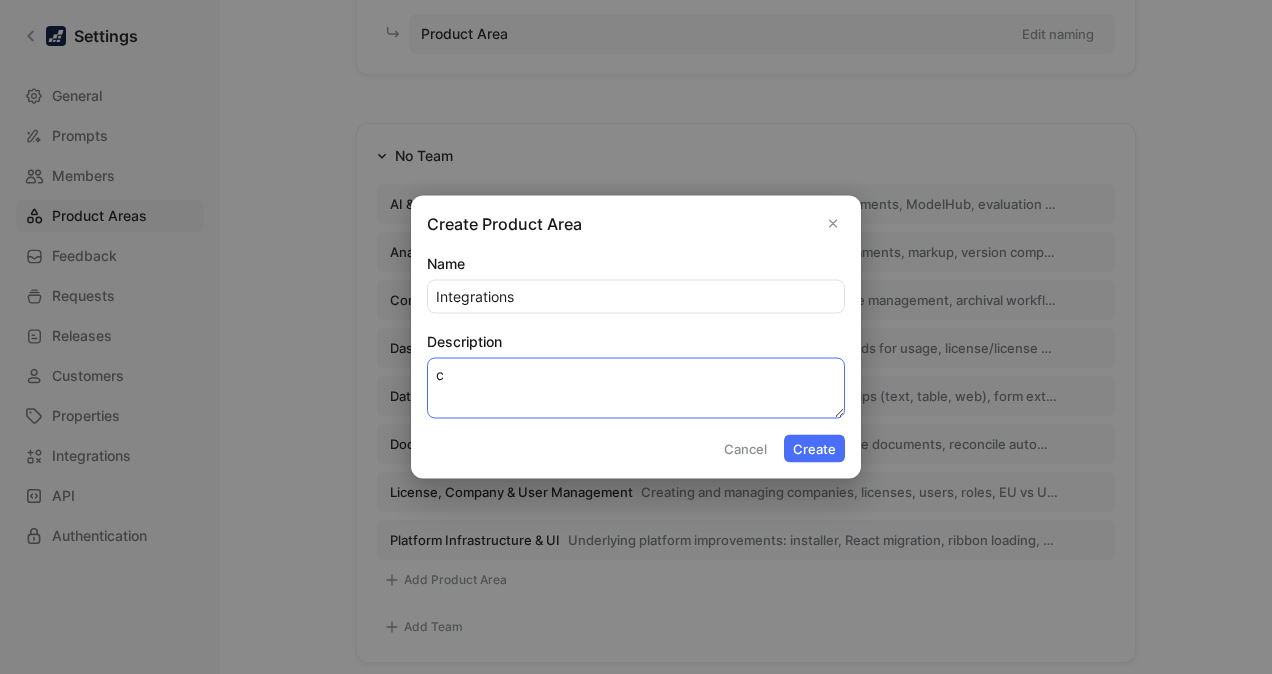 type 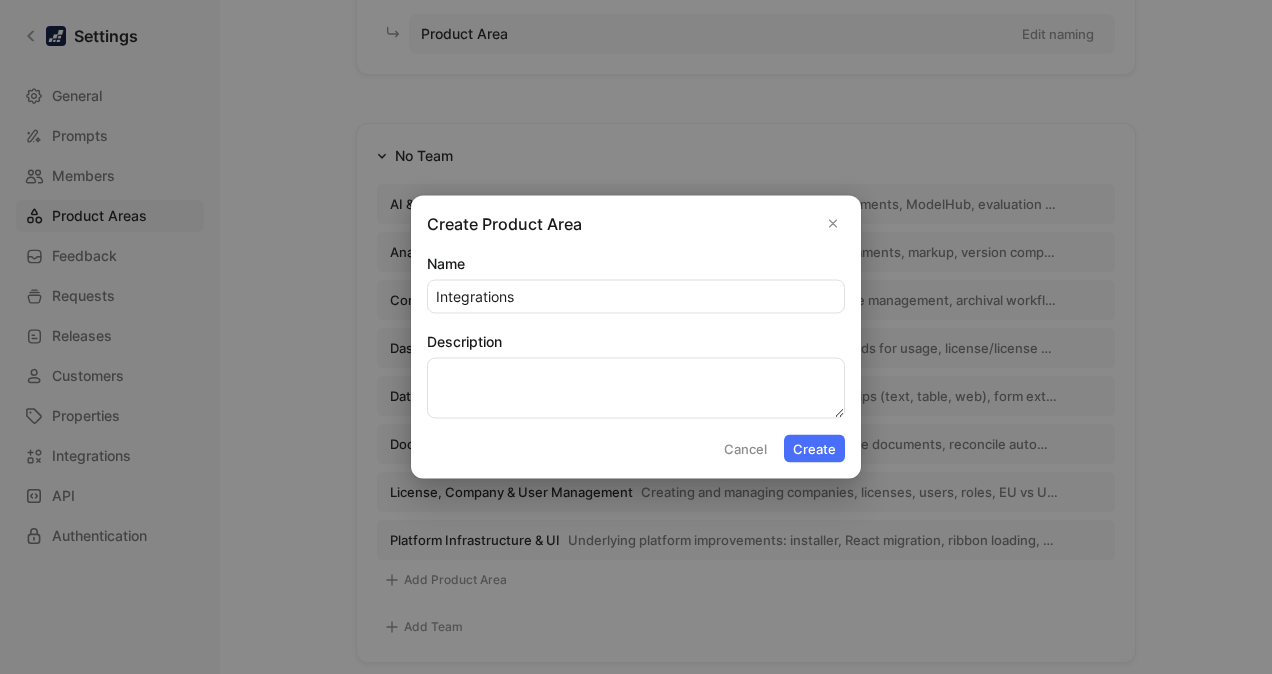 click on "Create" at bounding box center [814, 449] 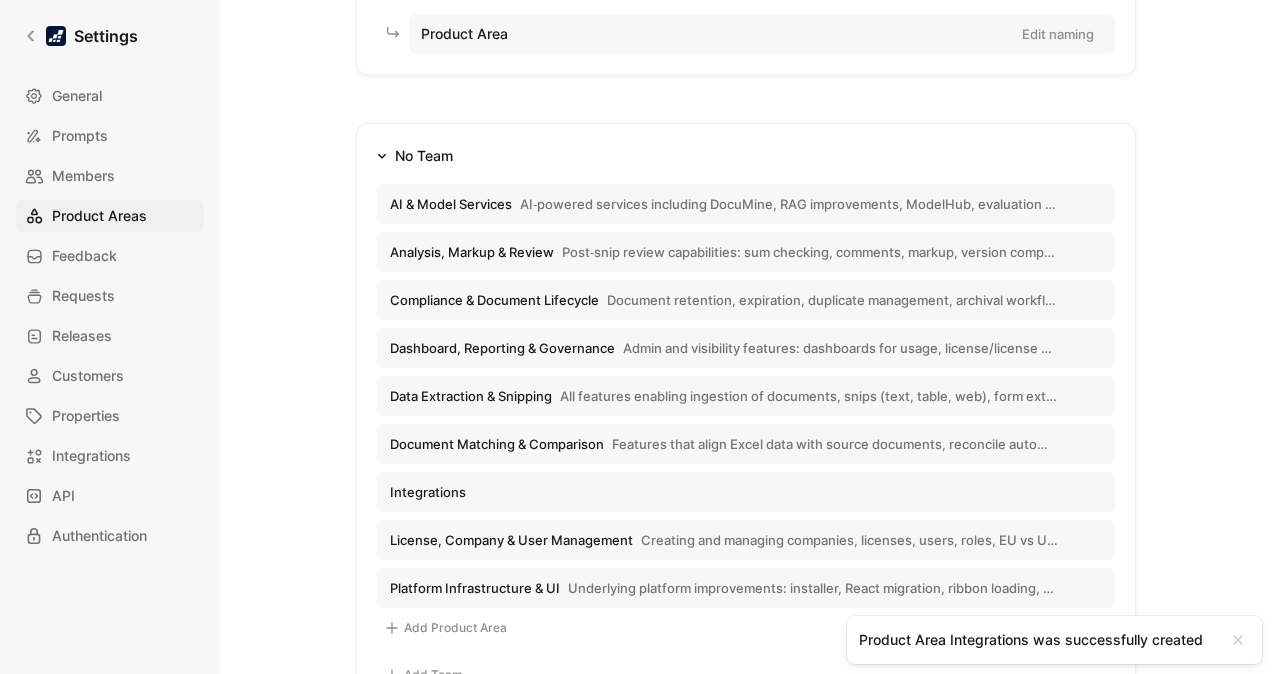 click on "Add   Product Area" at bounding box center [445, 628] 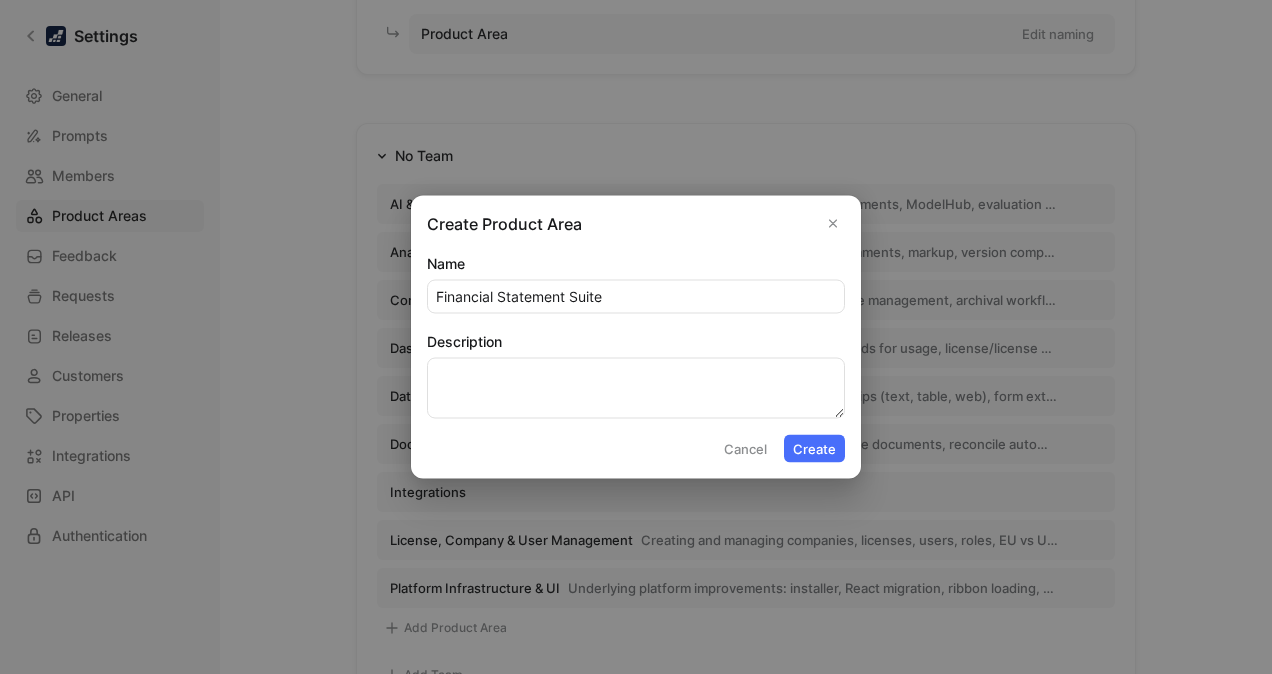 type on "Financial Statement Suite" 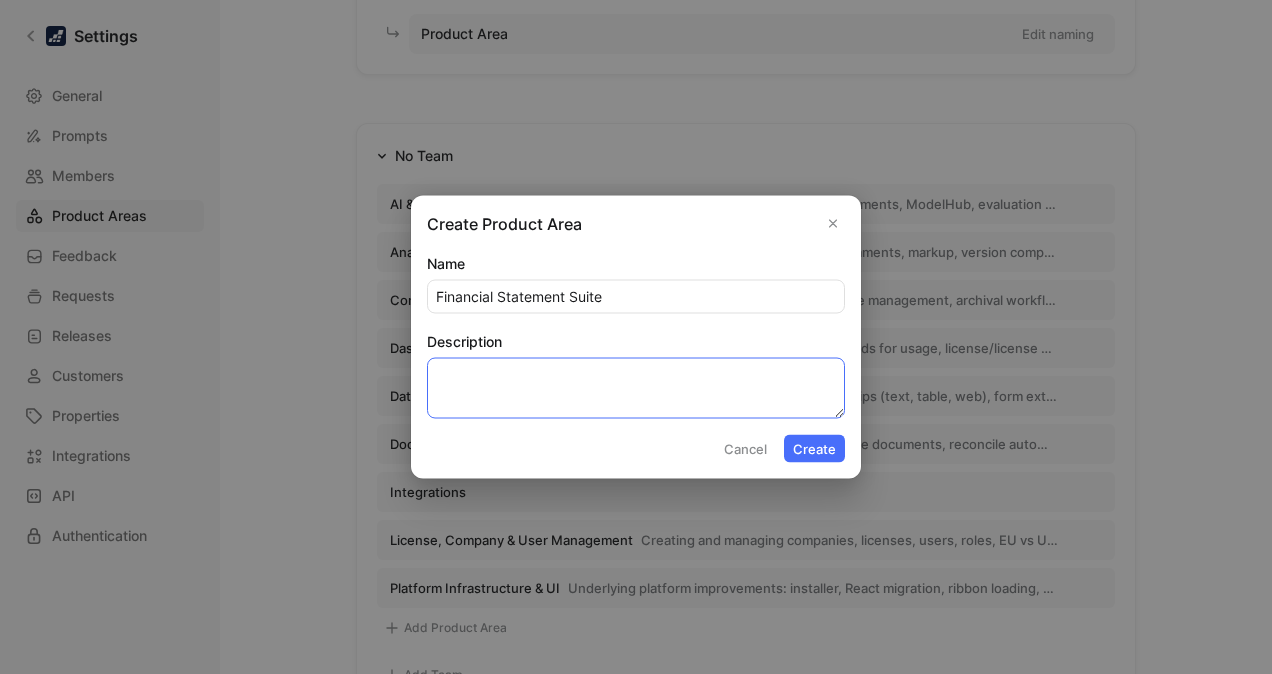 click on "Description" at bounding box center (636, 388) 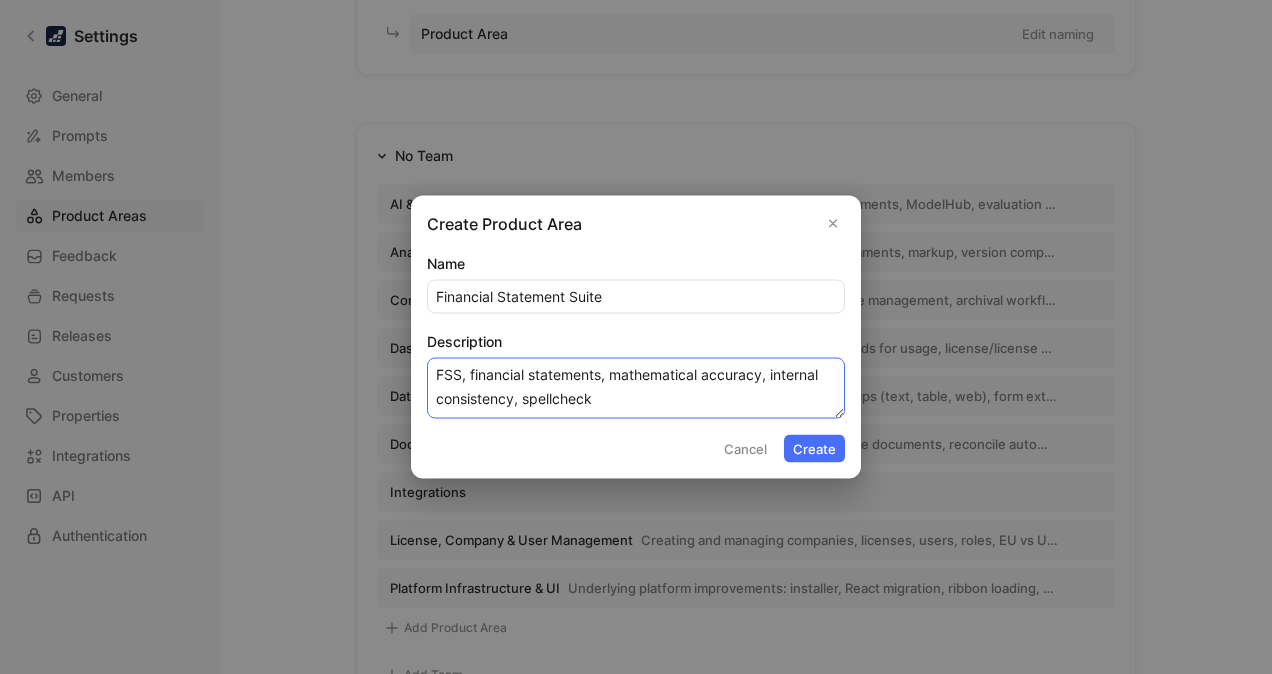 type on "FSS, financial statements, mathematical accuracy, internal consistency, spellcheck" 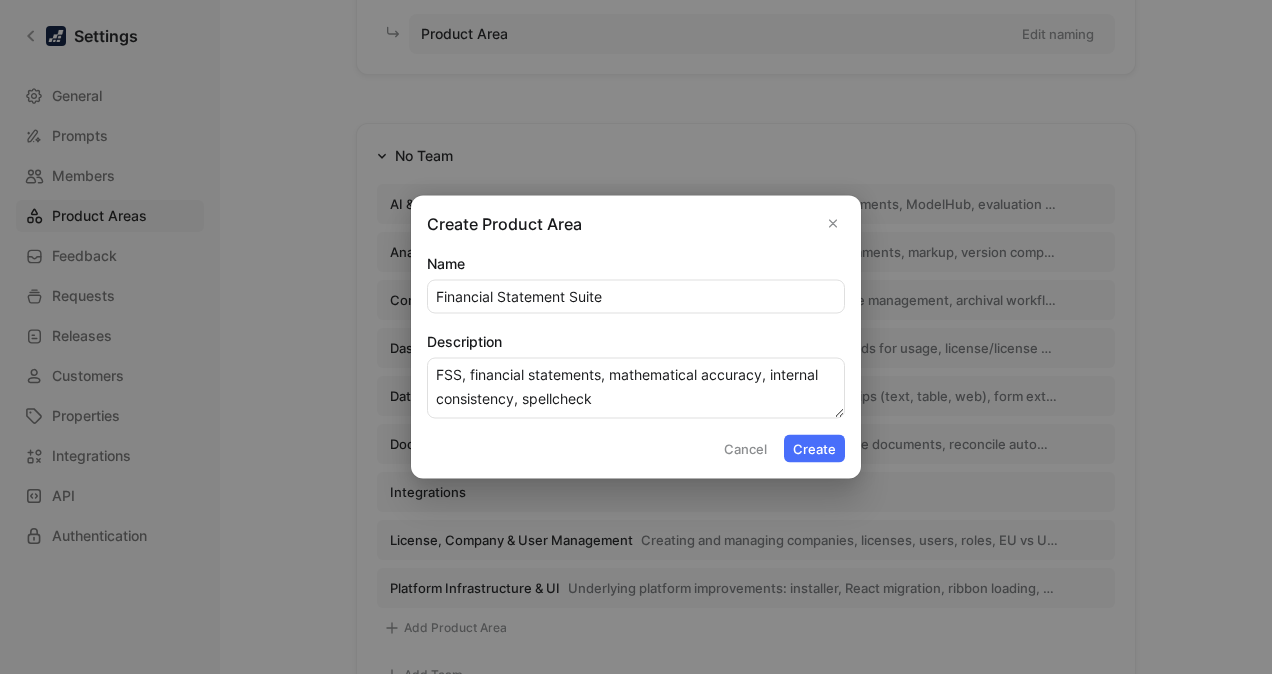 click on "Create" at bounding box center (814, 449) 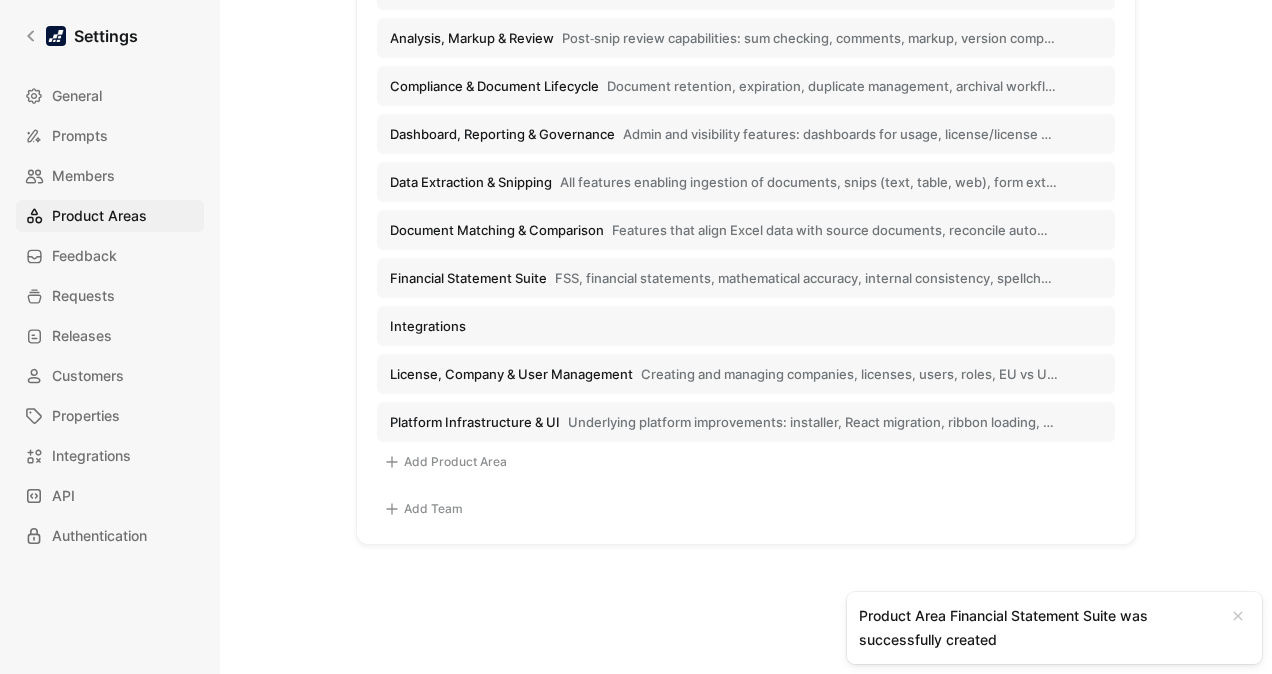 scroll, scrollTop: 439, scrollLeft: 0, axis: vertical 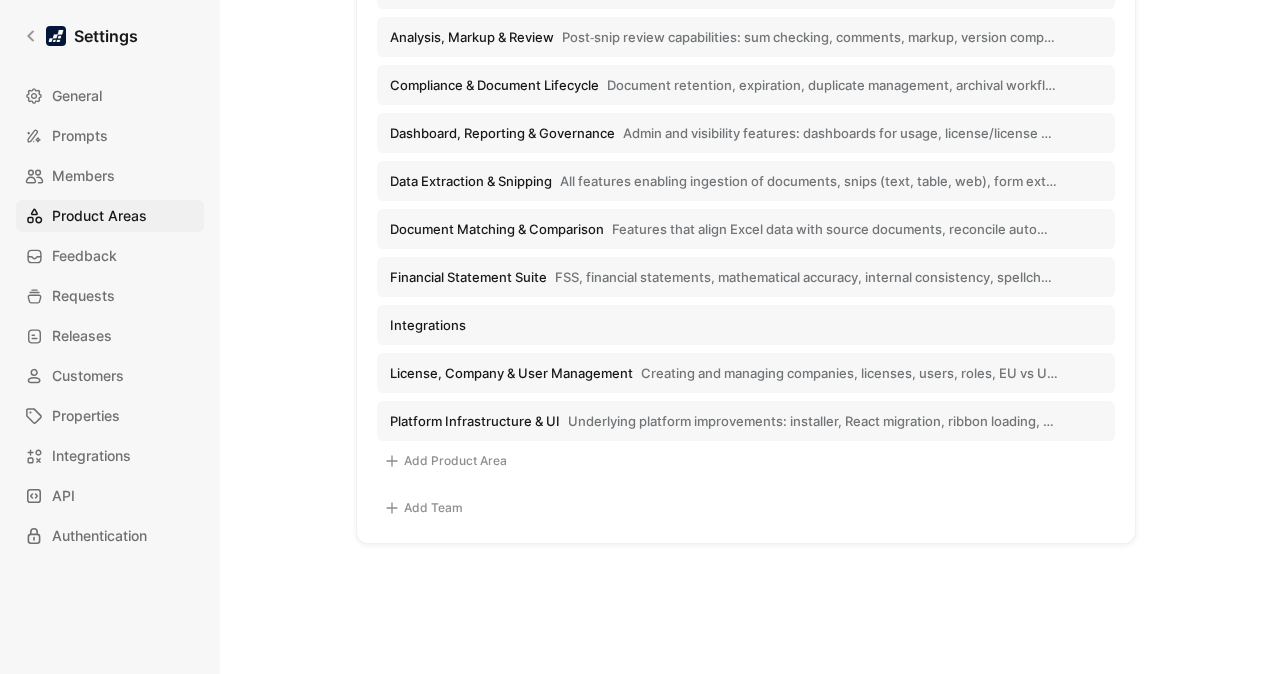 click on "Product hierarchy Team Edit naming Product Area Edit naming No Team AI & Model Services AI‑powered services including DocuMine, RAG improvements, ModelHub, evaluation platform, custom extraction models, AI agents & quality enhancements. Analysis, Markup & Review Post‑snip review capabilities: sum checking, comments, markup, version compare, DocuMine Q&A fine‑tuning. Compliance & Document Lifecycle Document retention, expiration, duplicate management, archival workflows, retention scanning. Dashboard, Reporting & Governance Admin and visibility features: dashboards for usage, license/license metadata, tracking adoption, compliance tools. Data Extraction & Snipping All features enabling ingestion of documents, snips (text, table, web), form extraction and templates for standardizing them. Document Matching & Comparison Features that align Excel data with source documents, reconcile automatically, and compare versions for consistency. Financial Statement Suite Integrations Platform Infrastructure & UI Add" at bounding box center (746, 112) 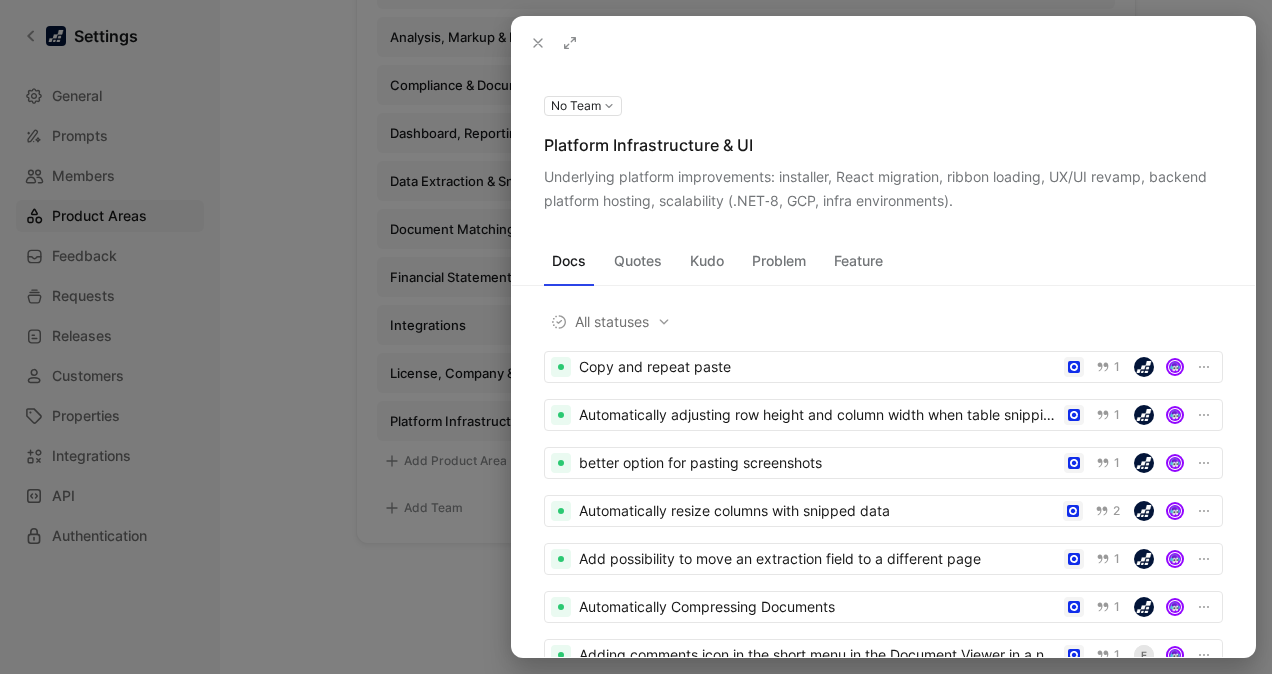 click on "Platform Infrastructure & UI" at bounding box center [883, 145] 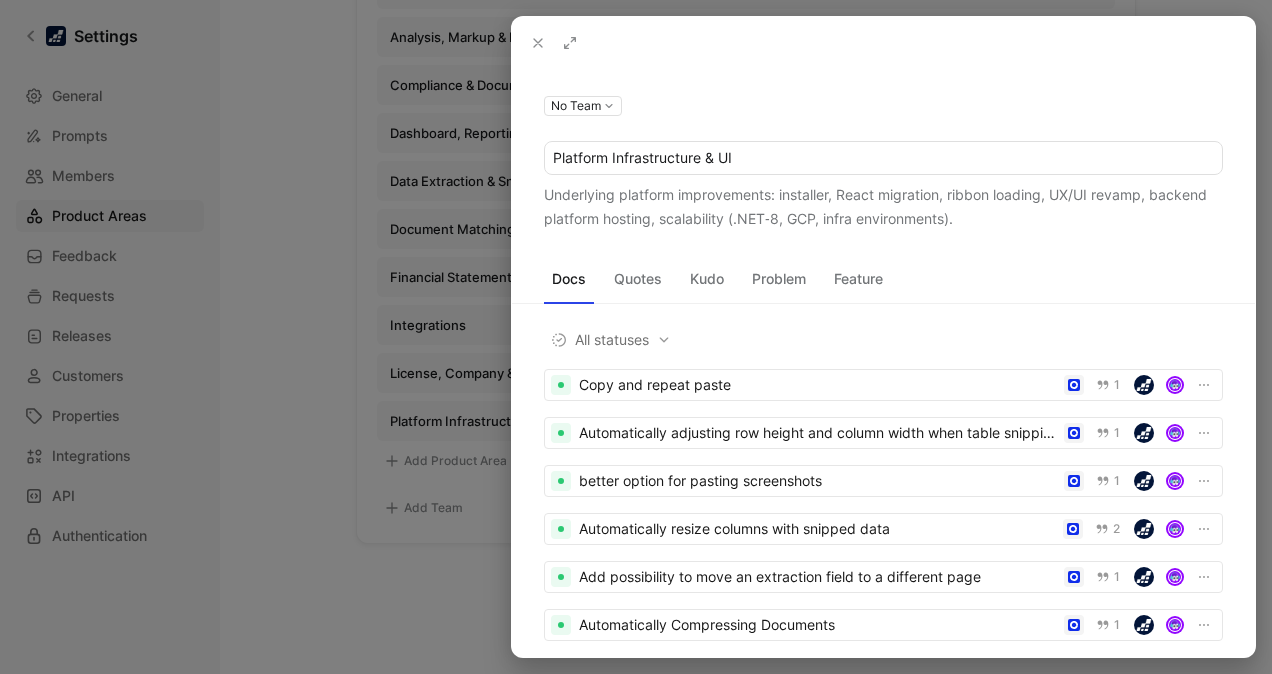 drag, startPoint x: 746, startPoint y: 155, endPoint x: 706, endPoint y: 155, distance: 40 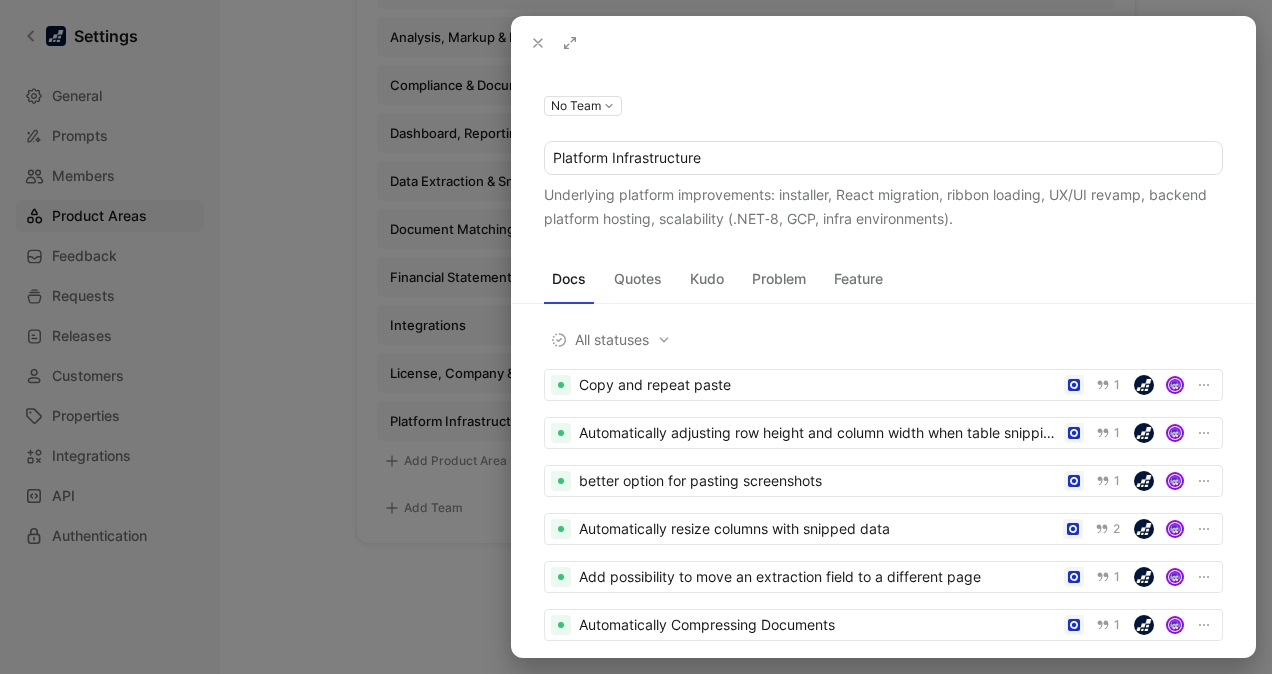 type on "Platform Infrastructure" 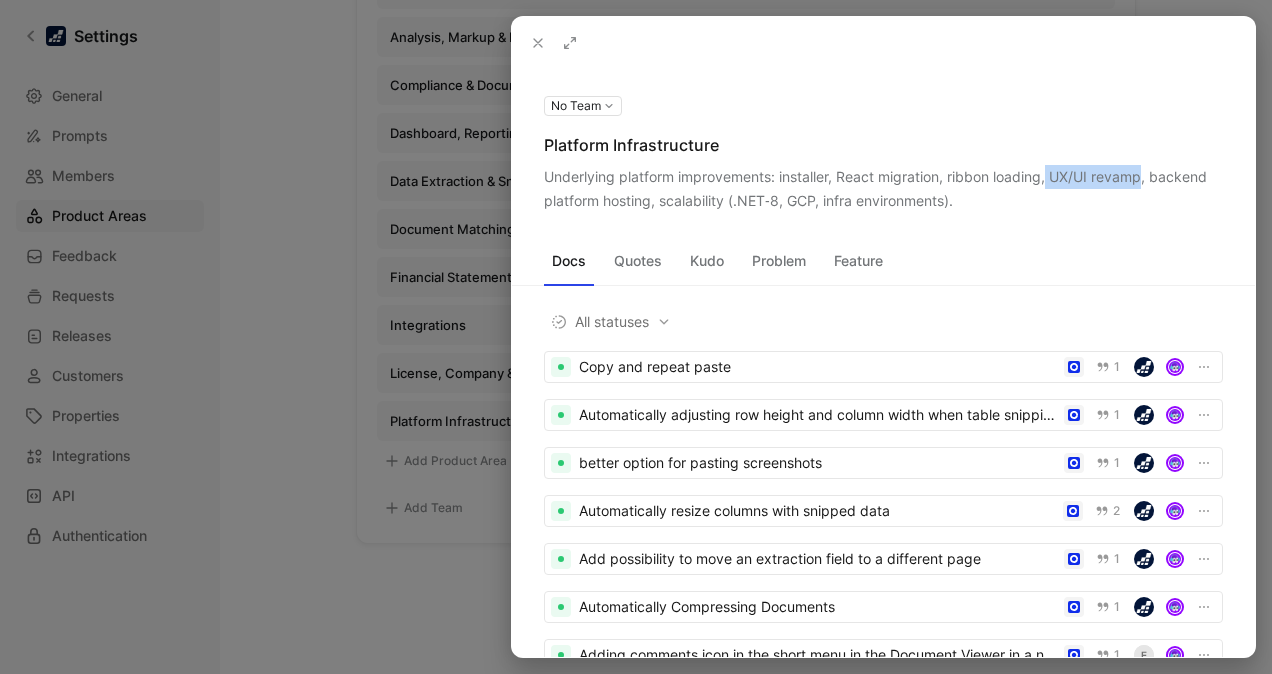 drag, startPoint x: 1142, startPoint y: 193, endPoint x: 1047, endPoint y: 174, distance: 96.88137 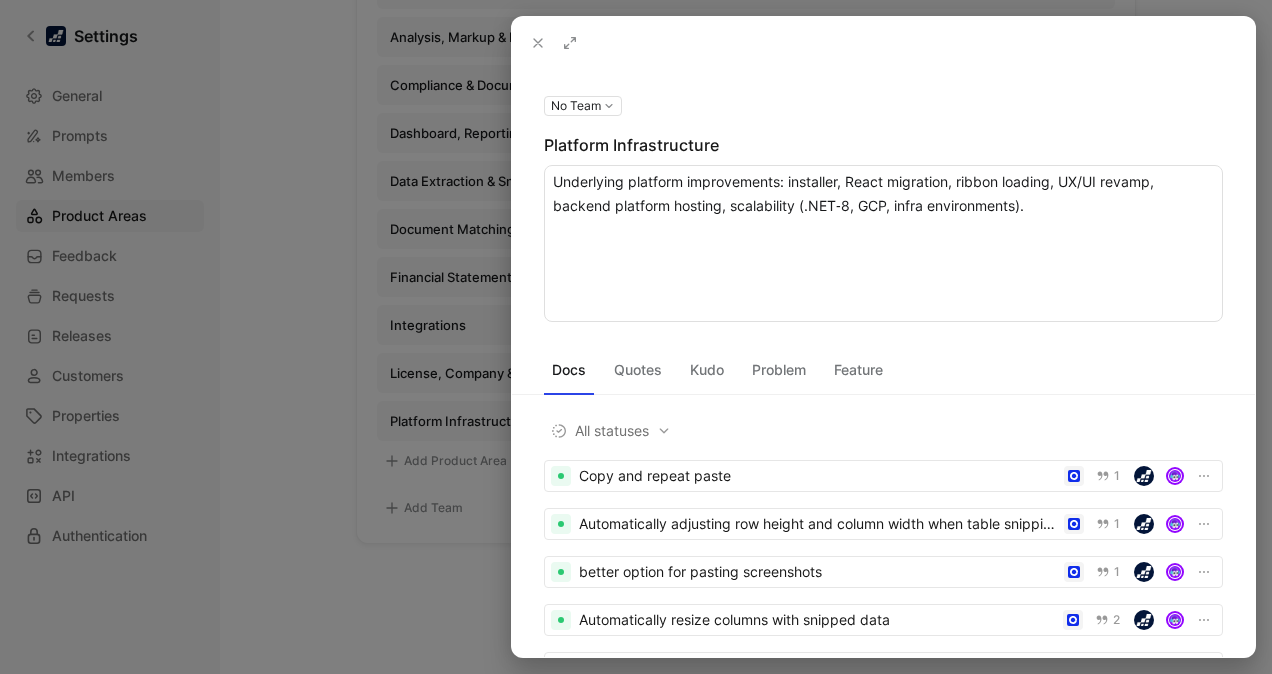 drag, startPoint x: 1152, startPoint y: 188, endPoint x: 1062, endPoint y: 175, distance: 90.934044 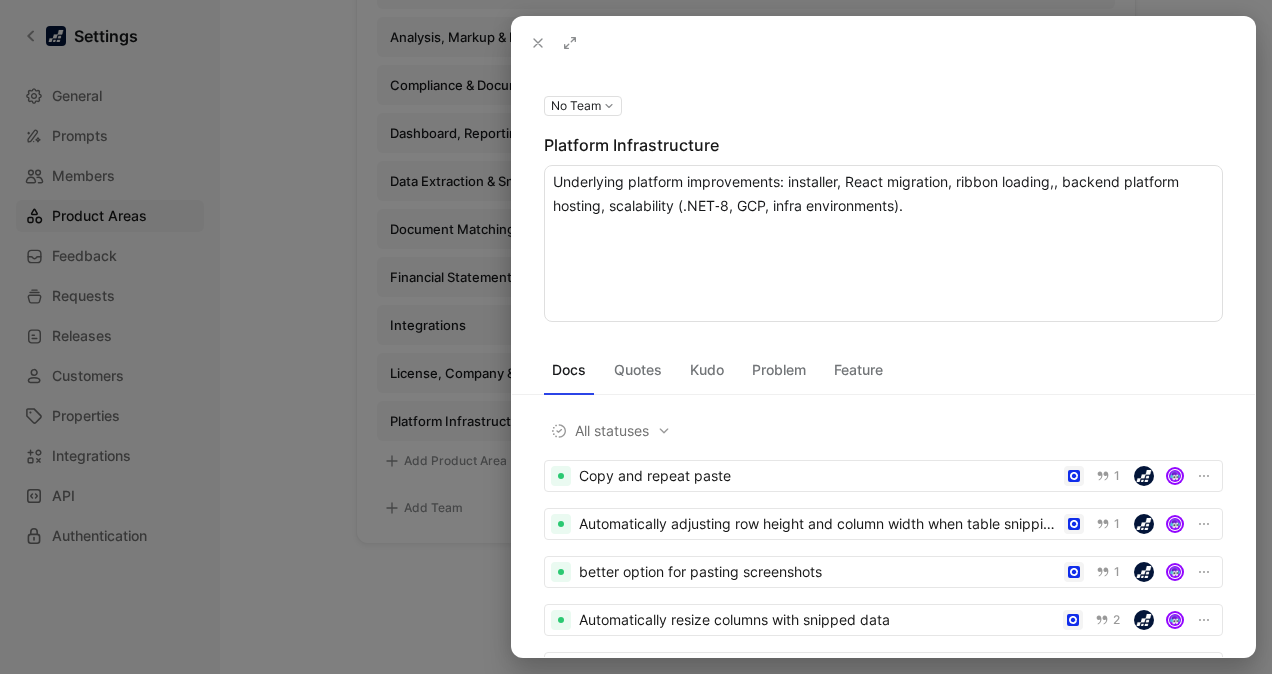 type on "Underlying platform improvements: installer, React migration, ribbon loading, backend platform hosting, scalability (.NET‑8, GCP, infra environments)." 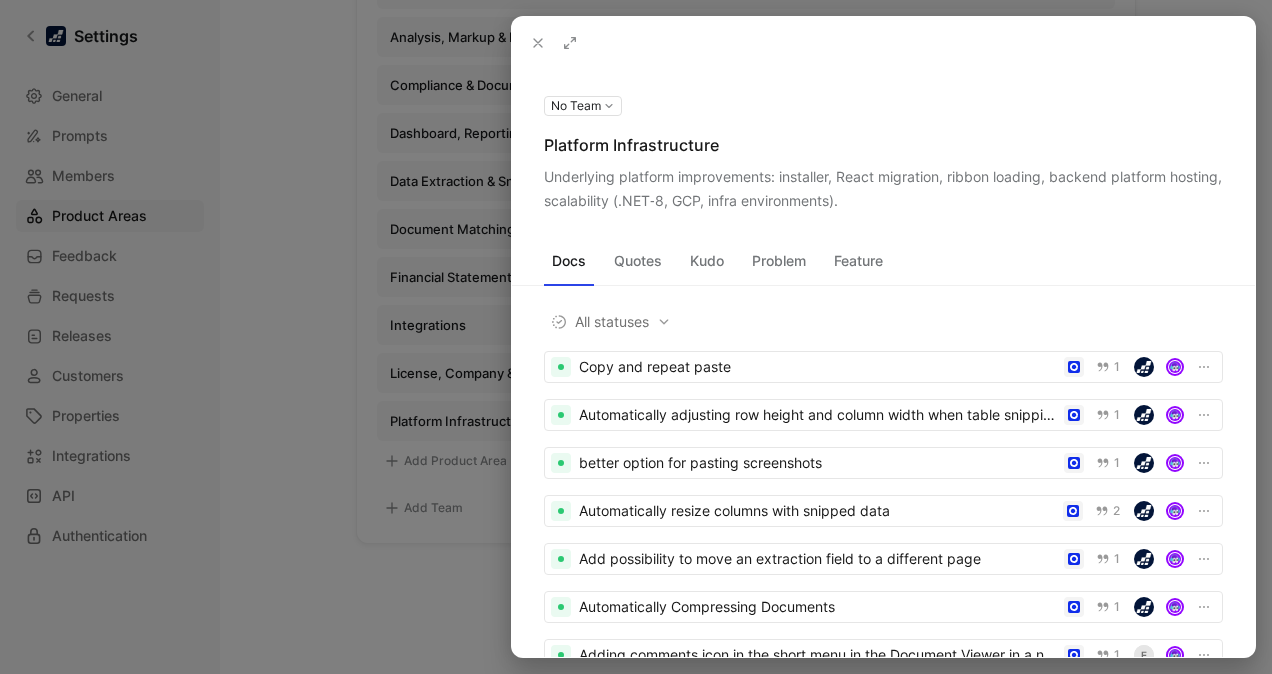 click on "No Team" at bounding box center (583, 106) 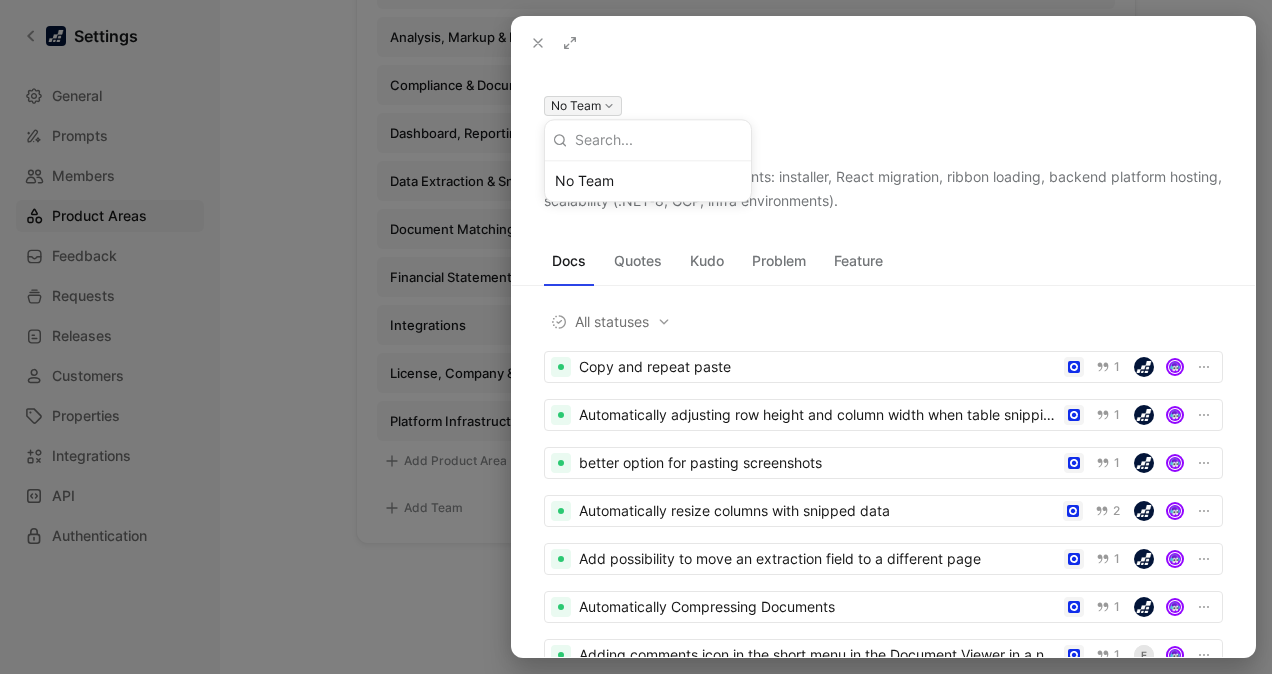 click at bounding box center (636, 337) 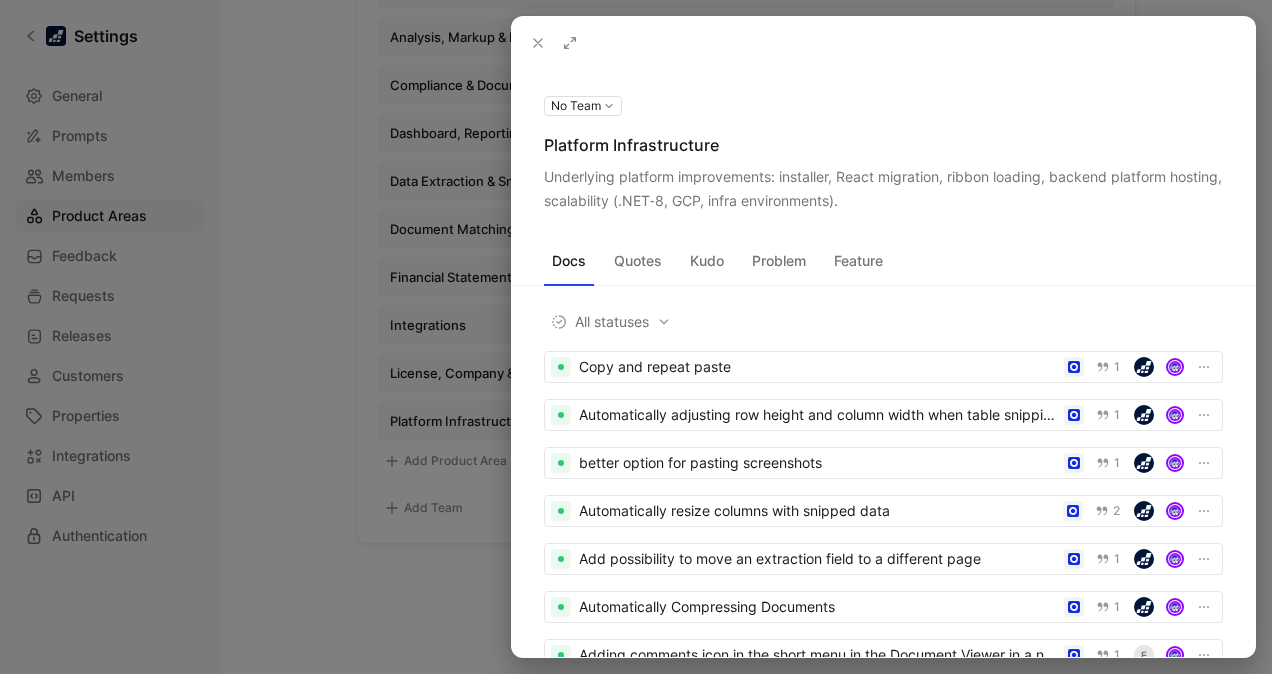 click at bounding box center [636, 337] 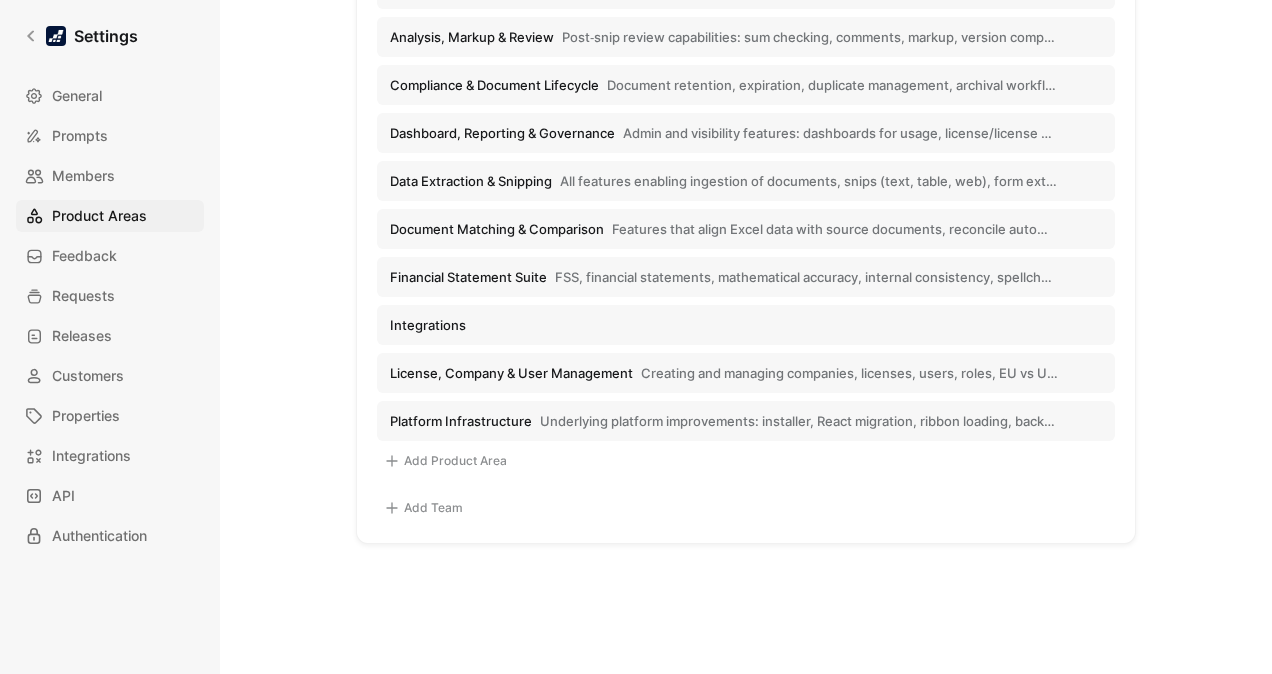 click on "Add   Product Area" at bounding box center [445, 461] 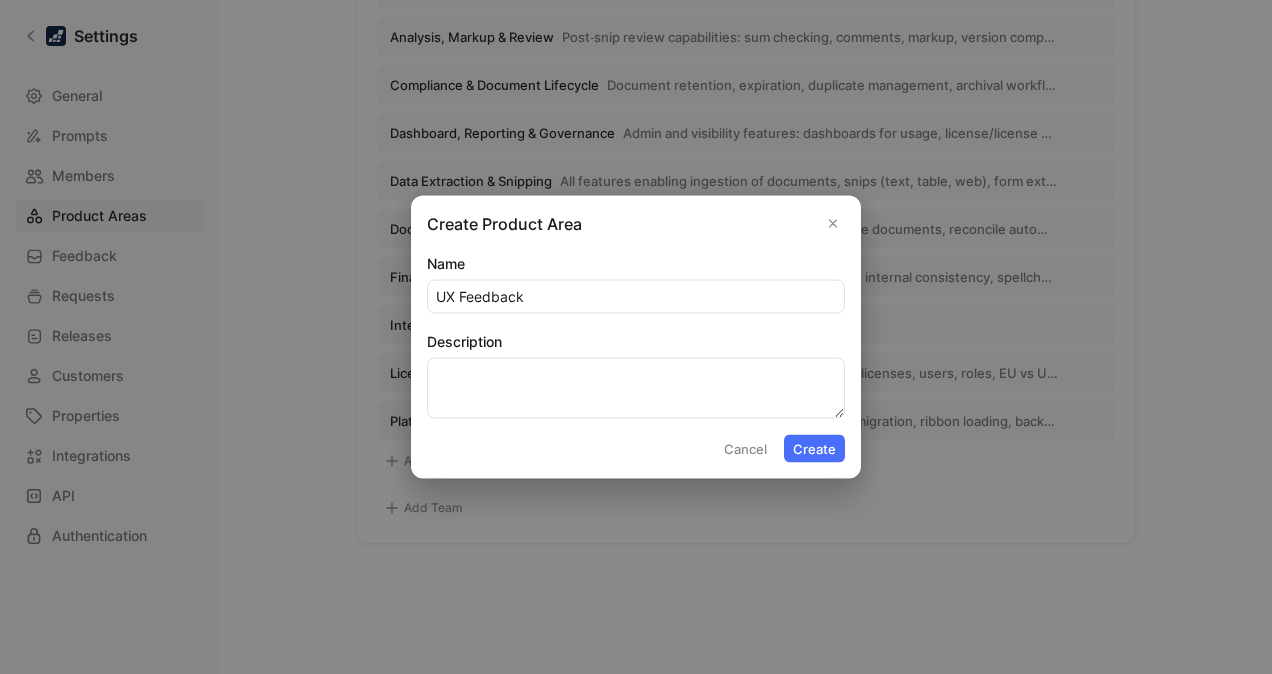 type on "UX Feedback" 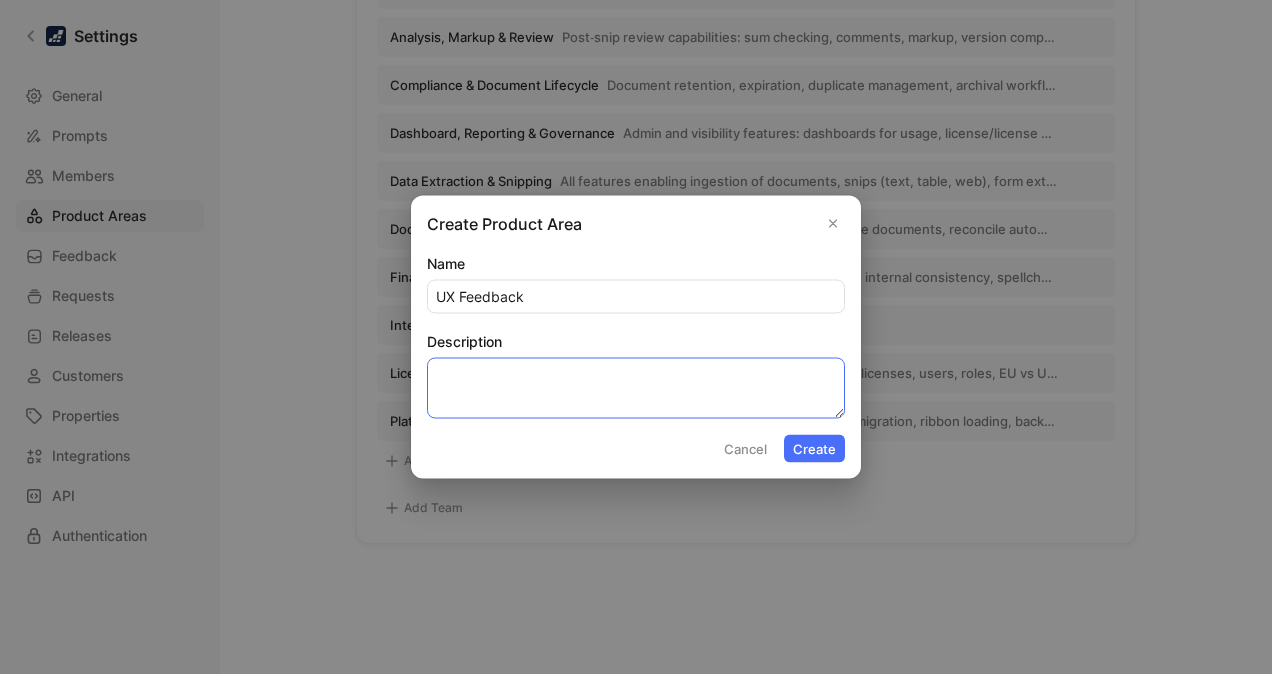 click on "Description" at bounding box center (636, 388) 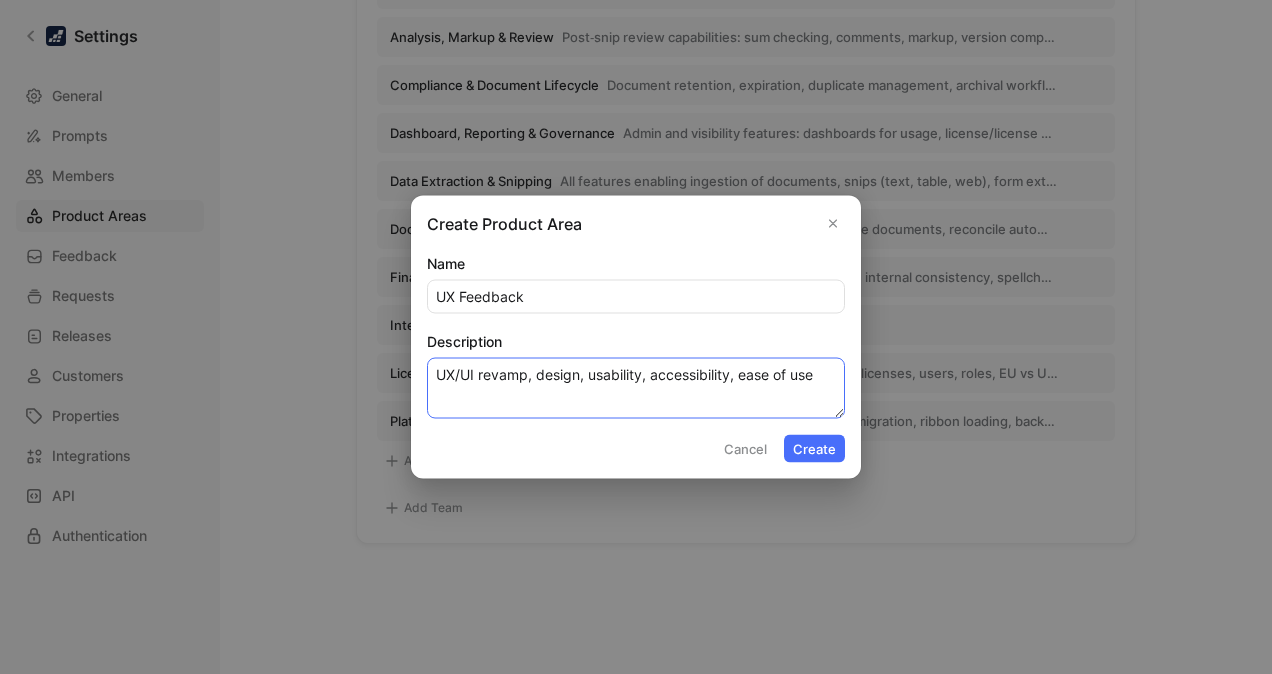 type on "UX/UI revamp, design, usability, accessibility, ease of use" 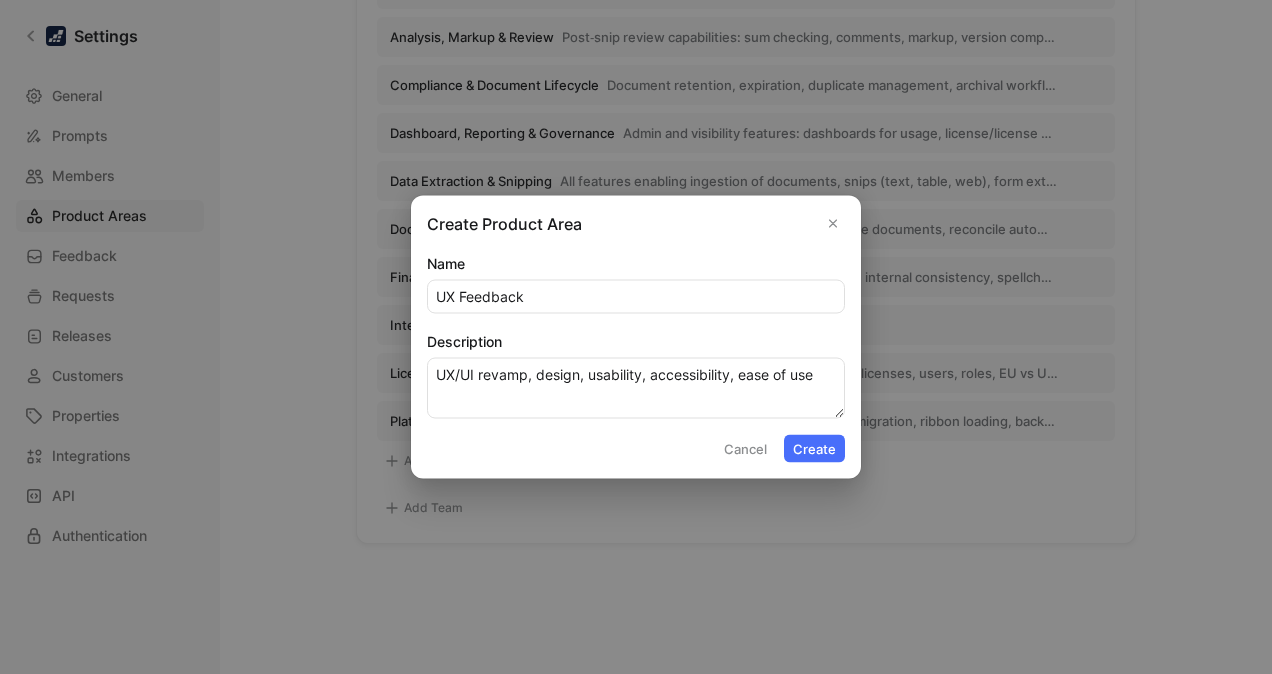 click on "Create" at bounding box center [814, 449] 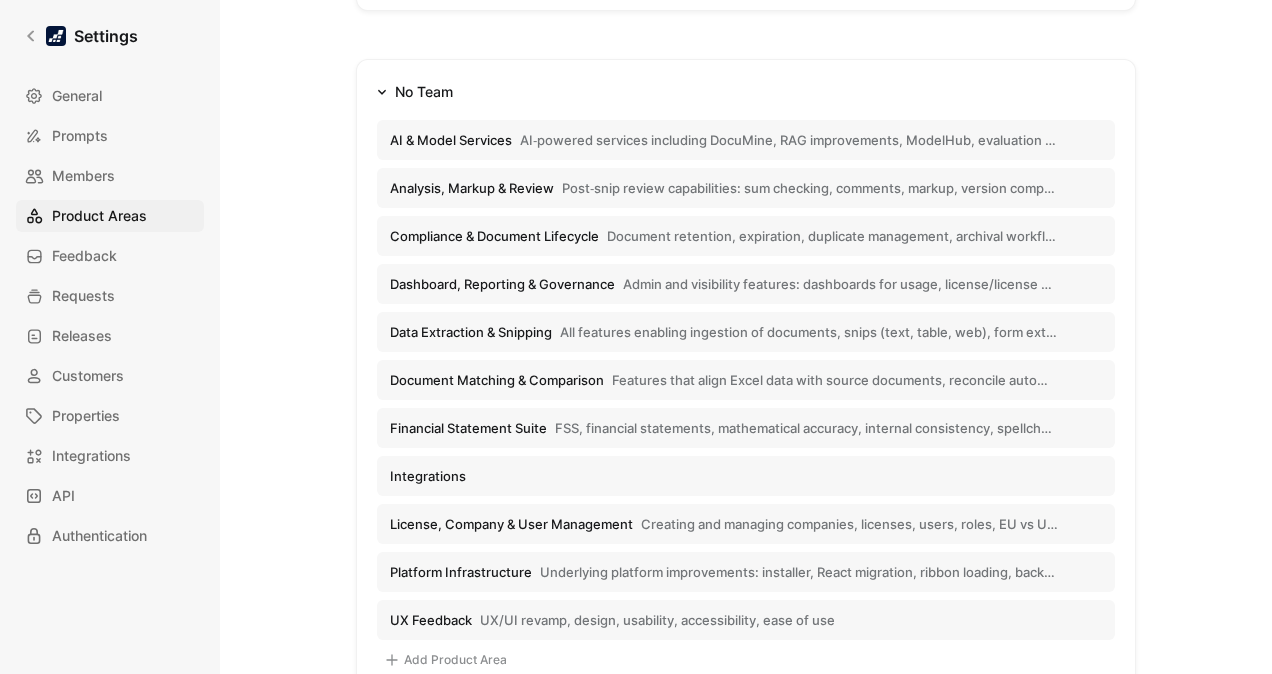 scroll, scrollTop: 286, scrollLeft: 0, axis: vertical 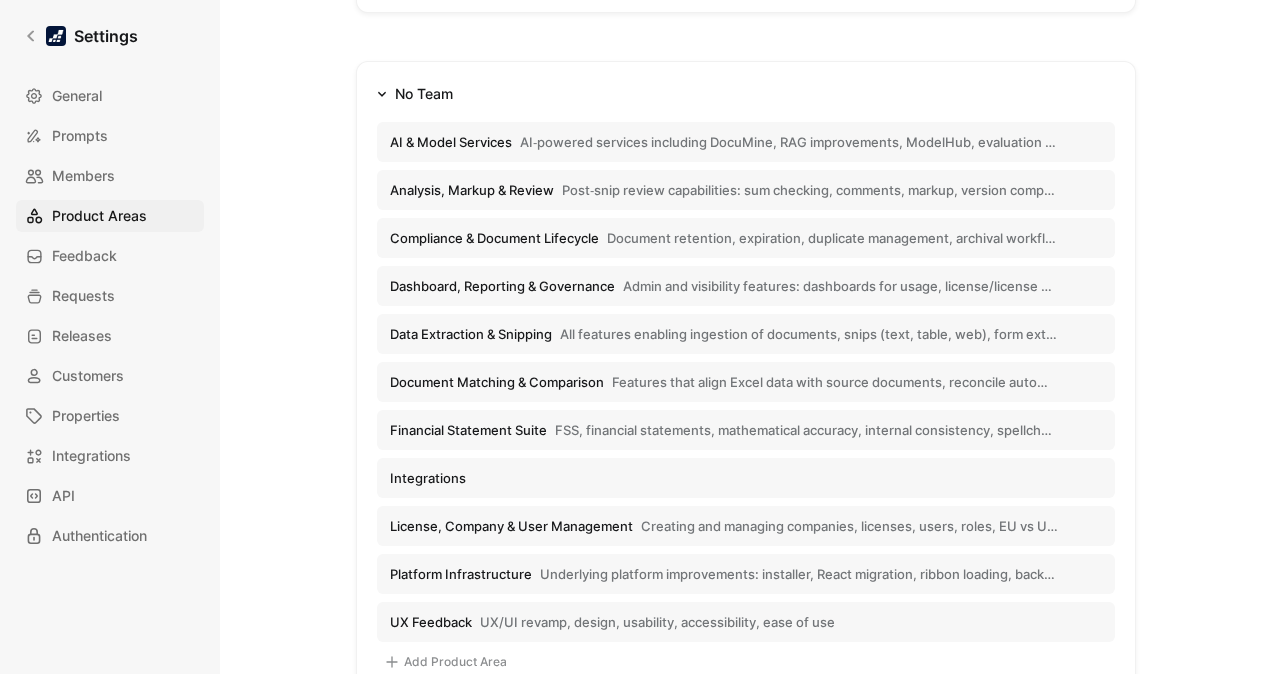 click on "Admin and visibility features: dashboards for usage, license/license metadata, tracking adoption, compliance tools." at bounding box center (840, 286) 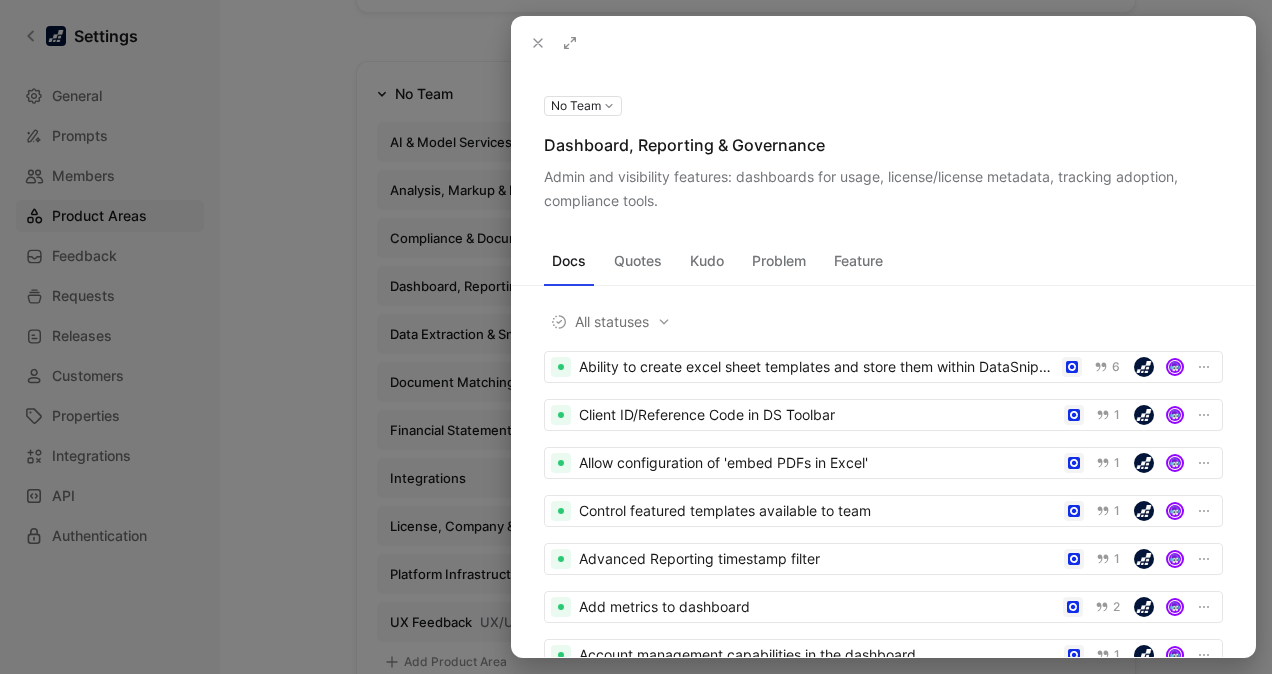 click at bounding box center (636, 337) 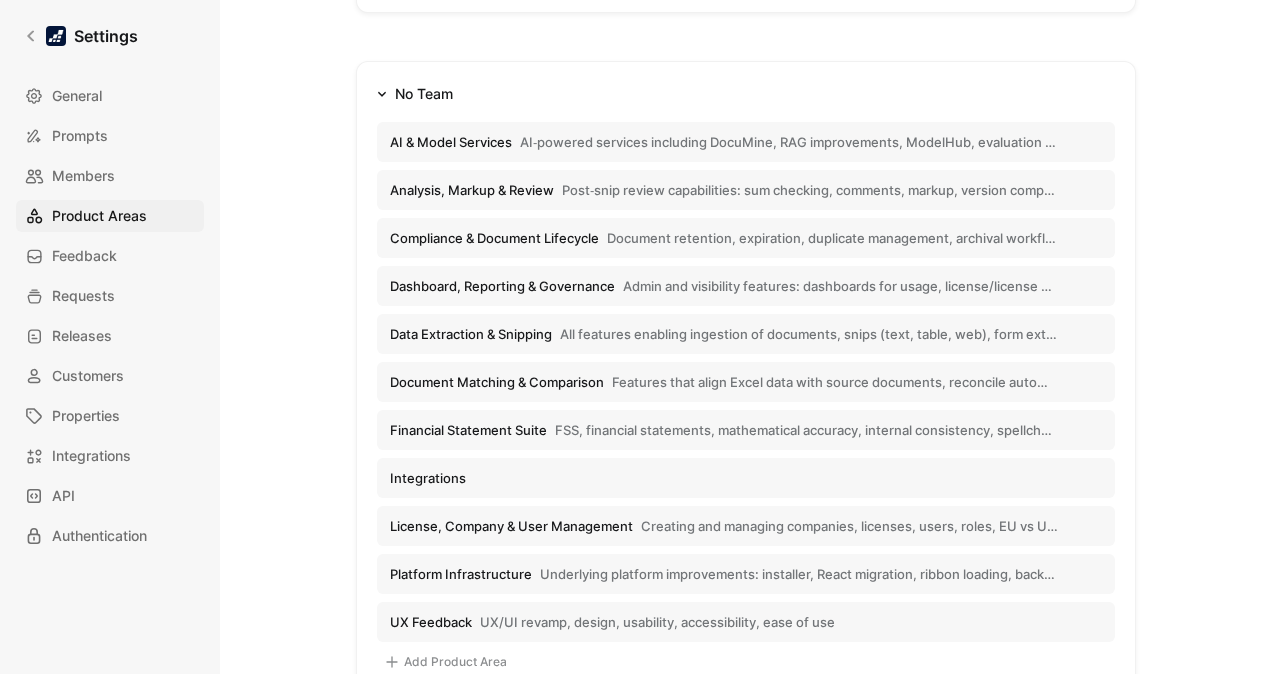 click on "Features that align Excel data with source documents, reconcile automatically, and compare versions for consistency." at bounding box center [835, 382] 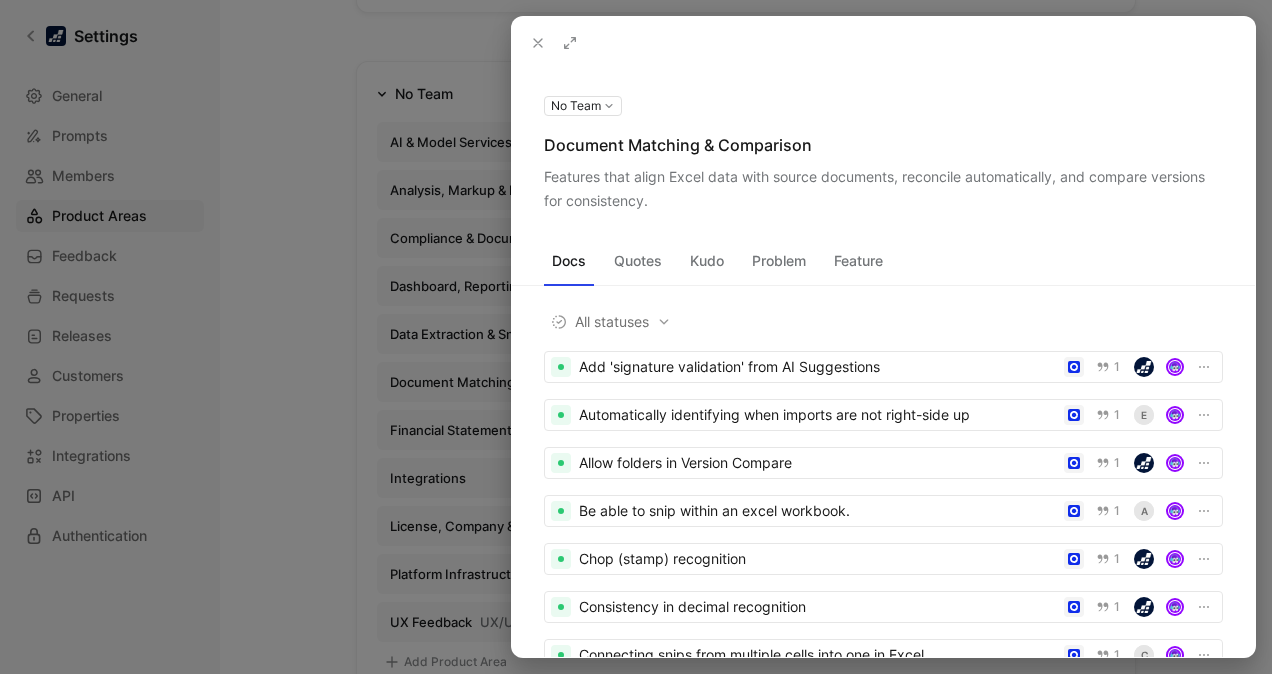 drag, startPoint x: 312, startPoint y: 414, endPoint x: 273, endPoint y: 252, distance: 166.62833 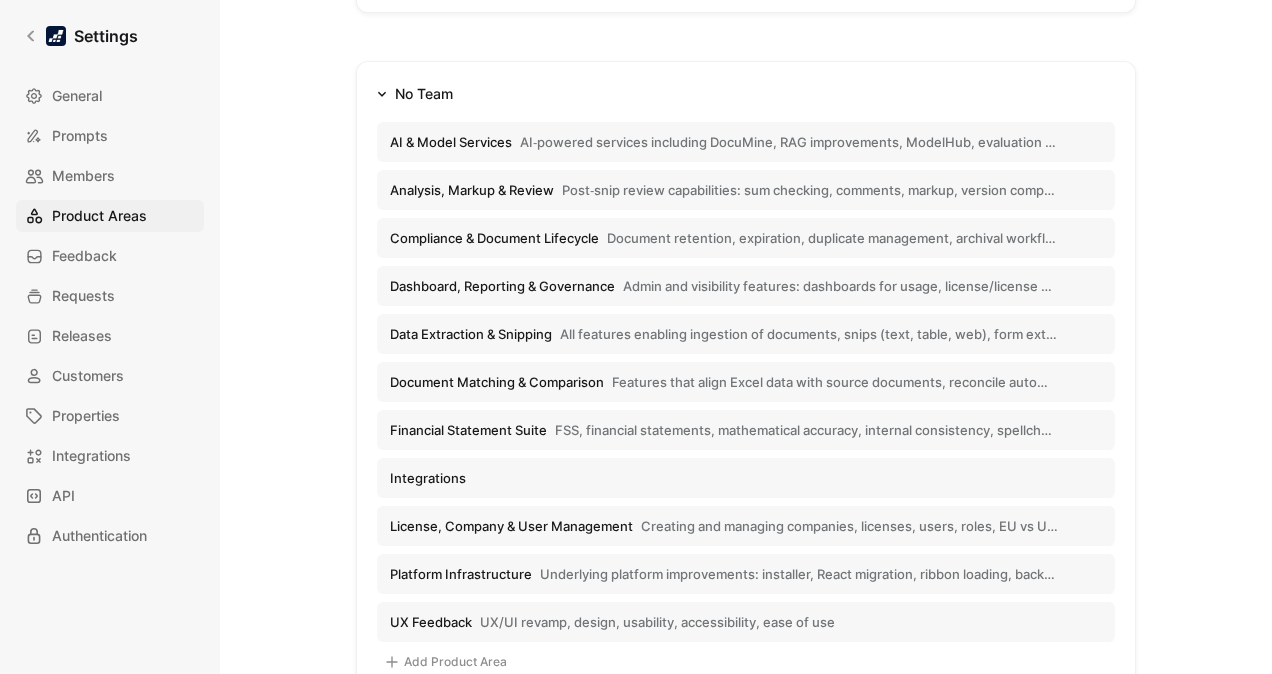 drag, startPoint x: 277, startPoint y: 397, endPoint x: 214, endPoint y: 338, distance: 86.313385 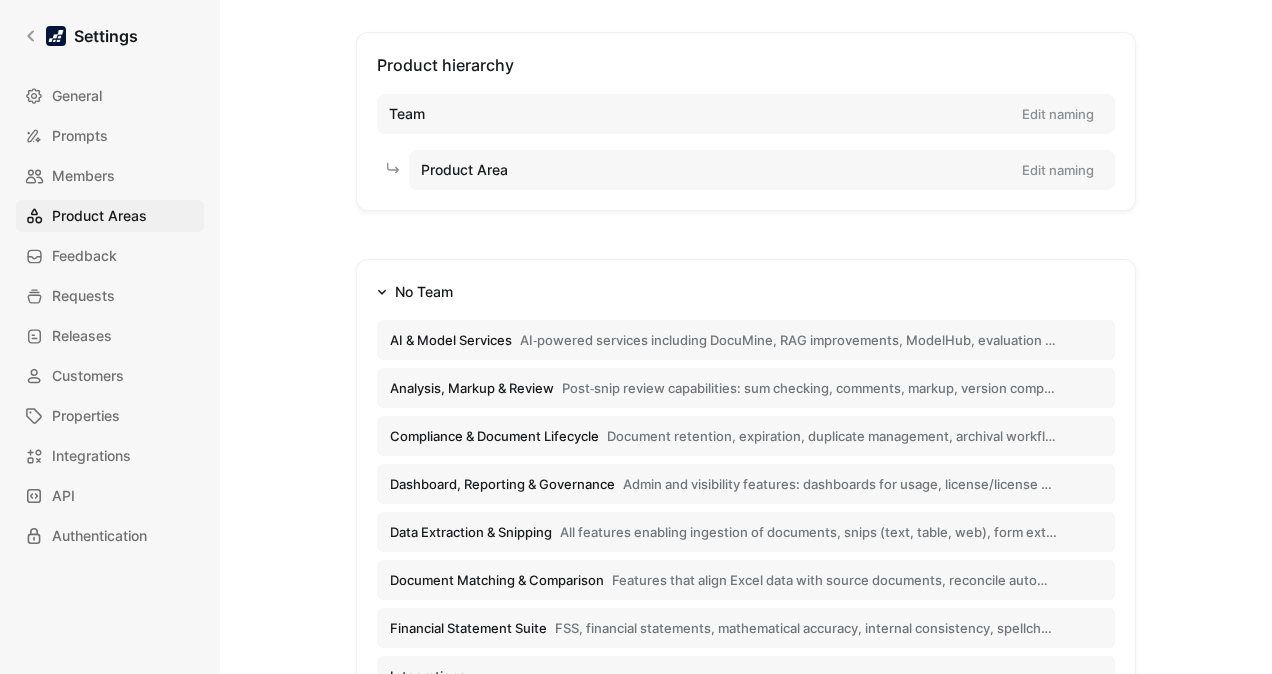 scroll, scrollTop: 86, scrollLeft: 0, axis: vertical 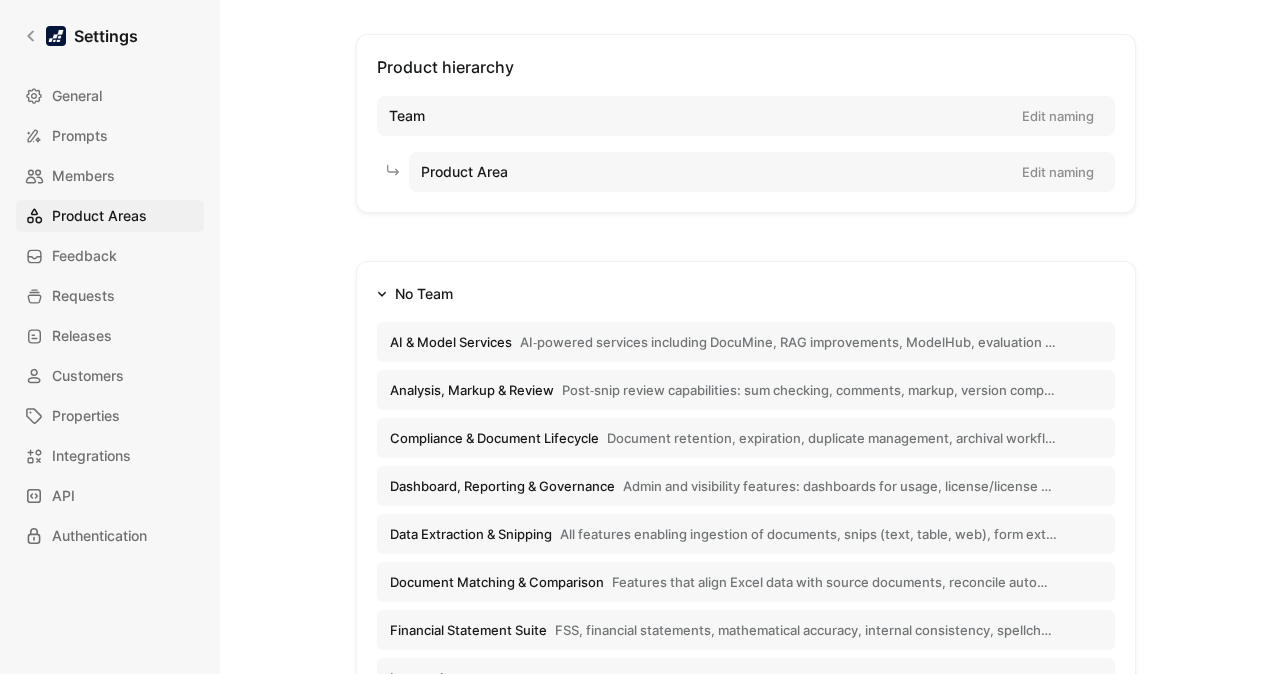 click on "AI & Model Services AI‑powered services including DocuMine, RAG improvements, ModelHub, evaluation platform, custom extraction models, AI agents & quality enhancements." at bounding box center (746, 342) 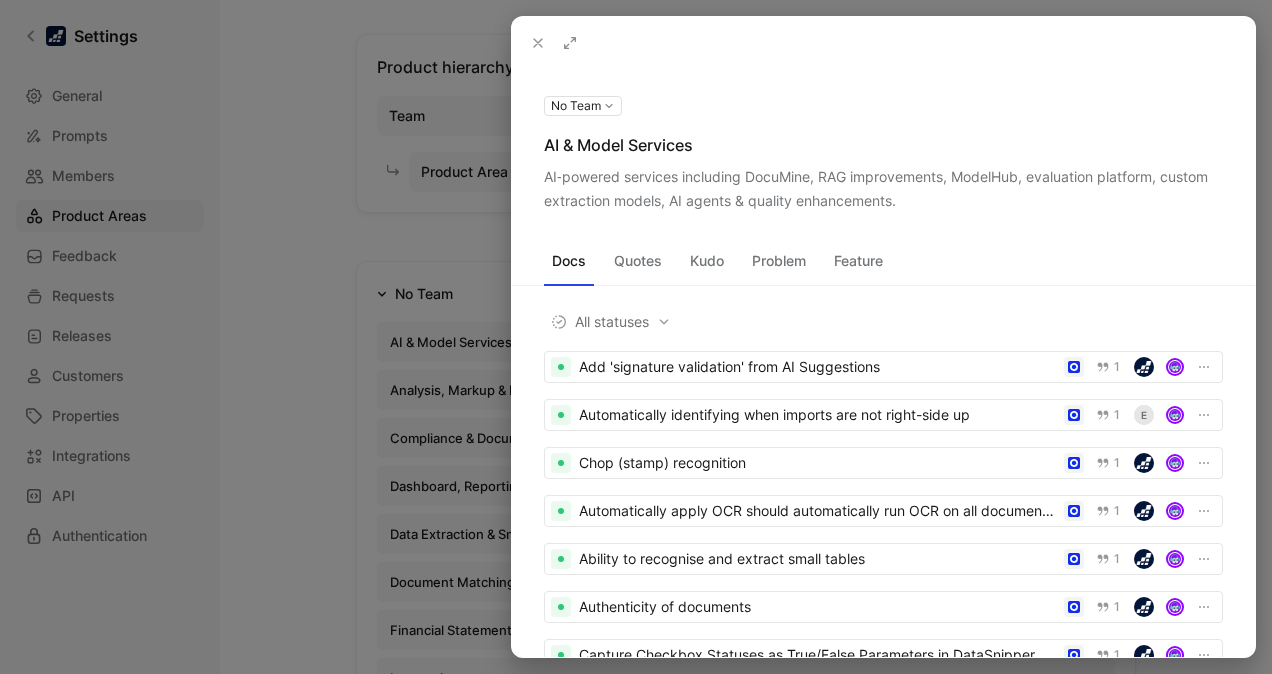 click at bounding box center [0, 0] 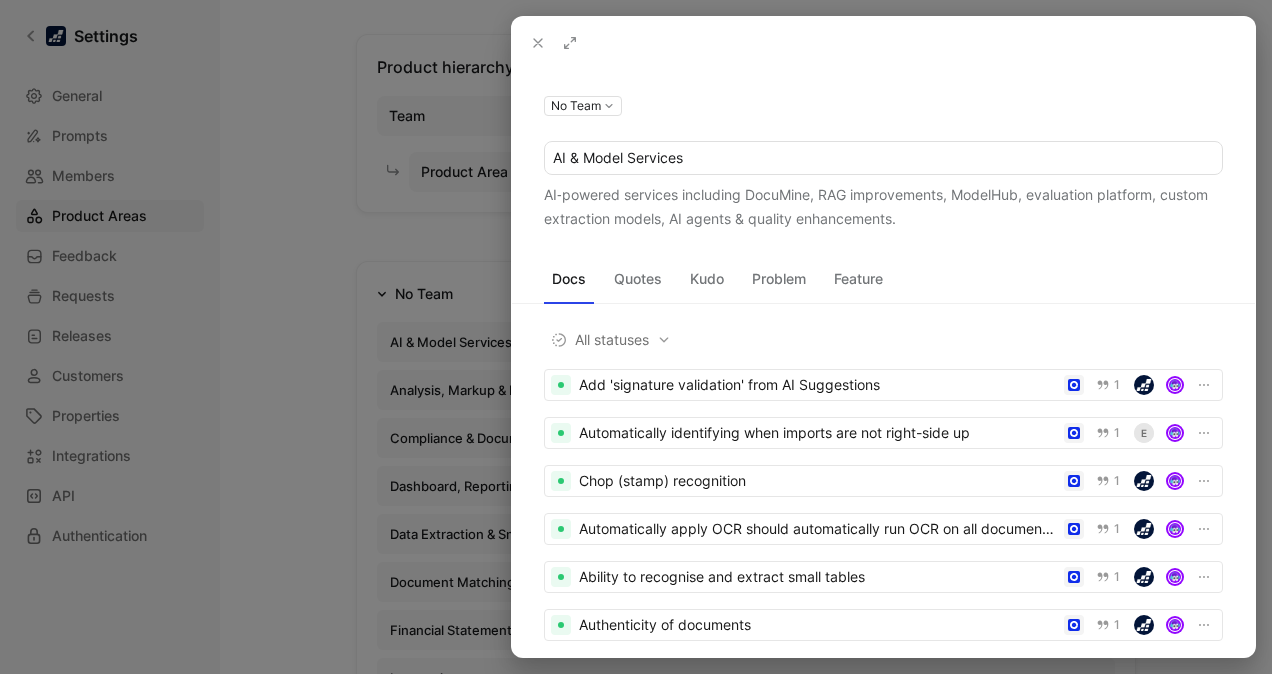 drag, startPoint x: 694, startPoint y: 155, endPoint x: 571, endPoint y: 146, distance: 123.32883 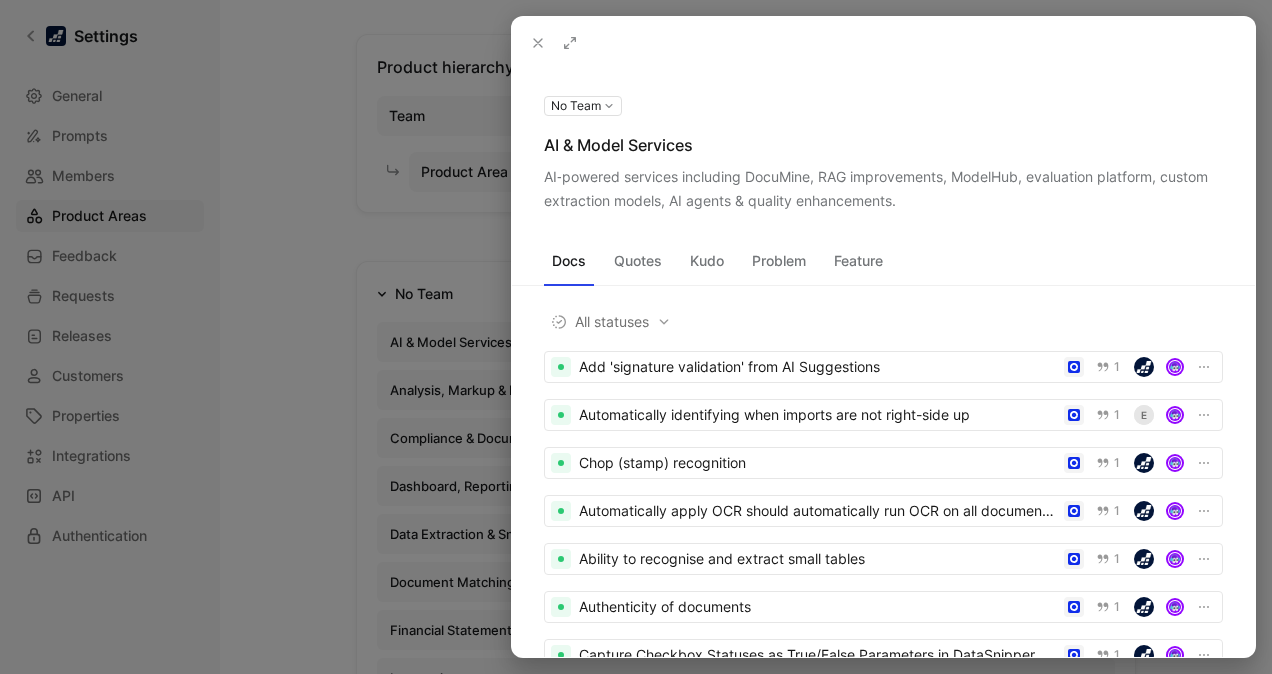 click at bounding box center (0, 0) 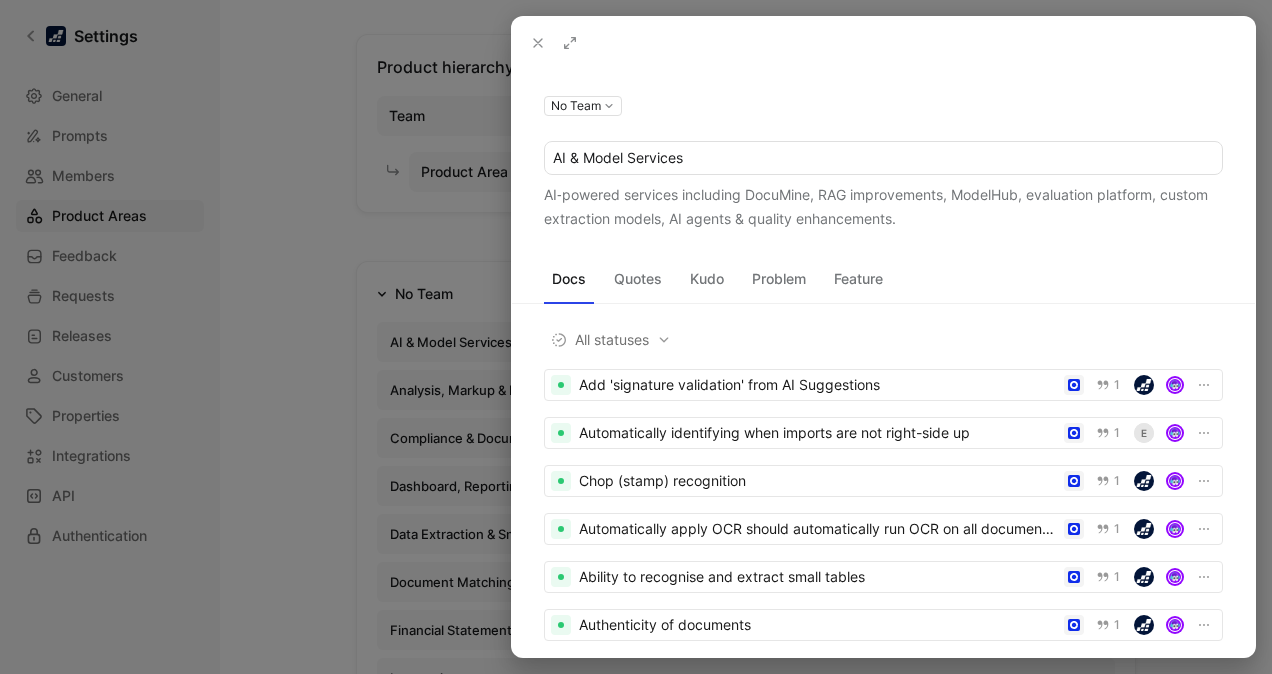 click on "AI & Model Services" at bounding box center (883, 158) 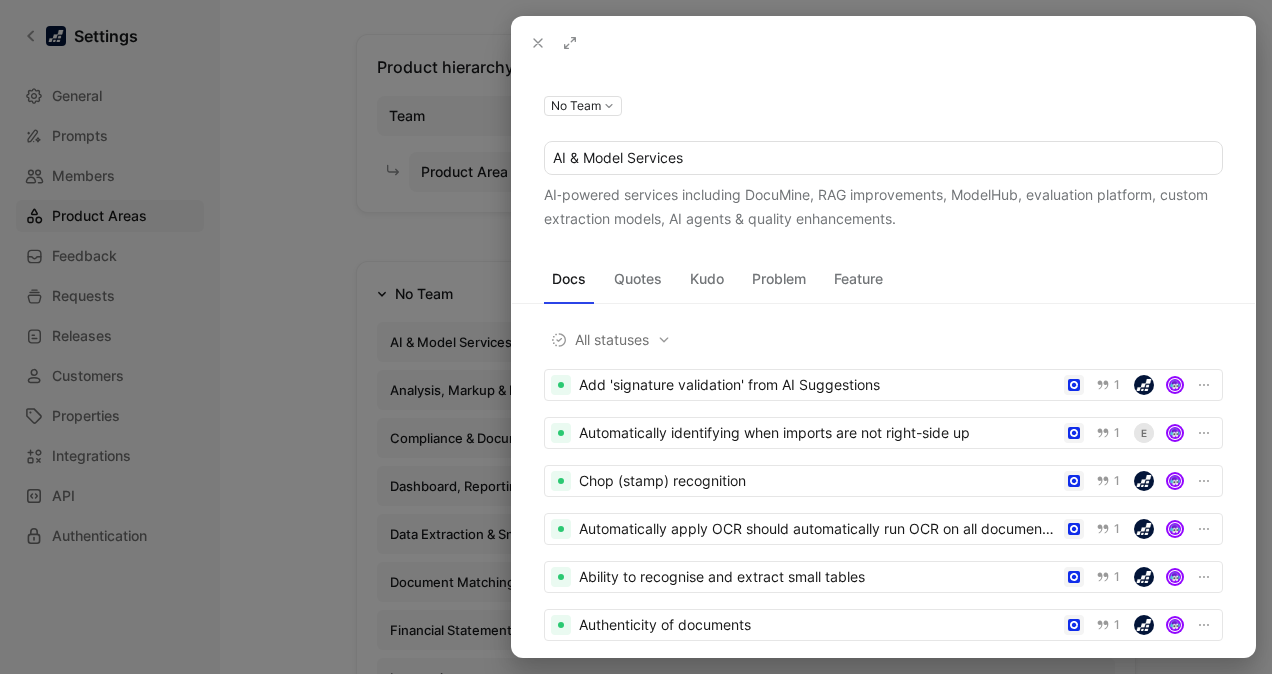 drag, startPoint x: 688, startPoint y: 160, endPoint x: 570, endPoint y: 148, distance: 118.6086 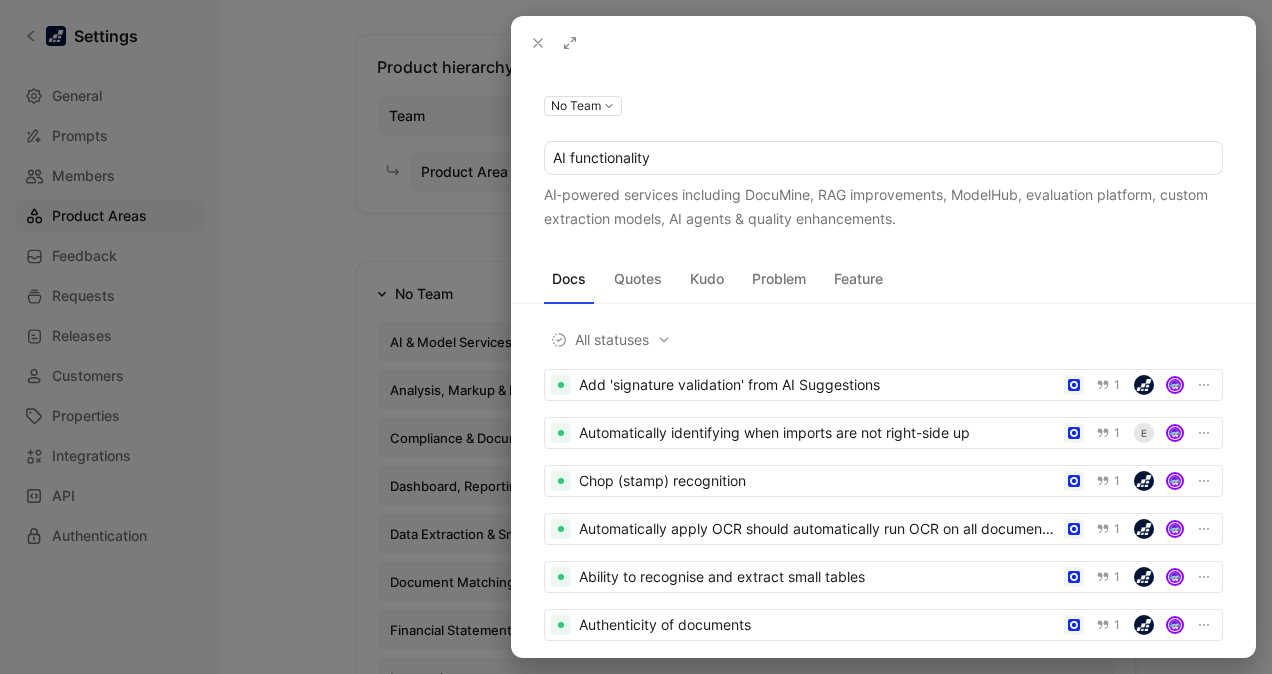 type on "AI functionality" 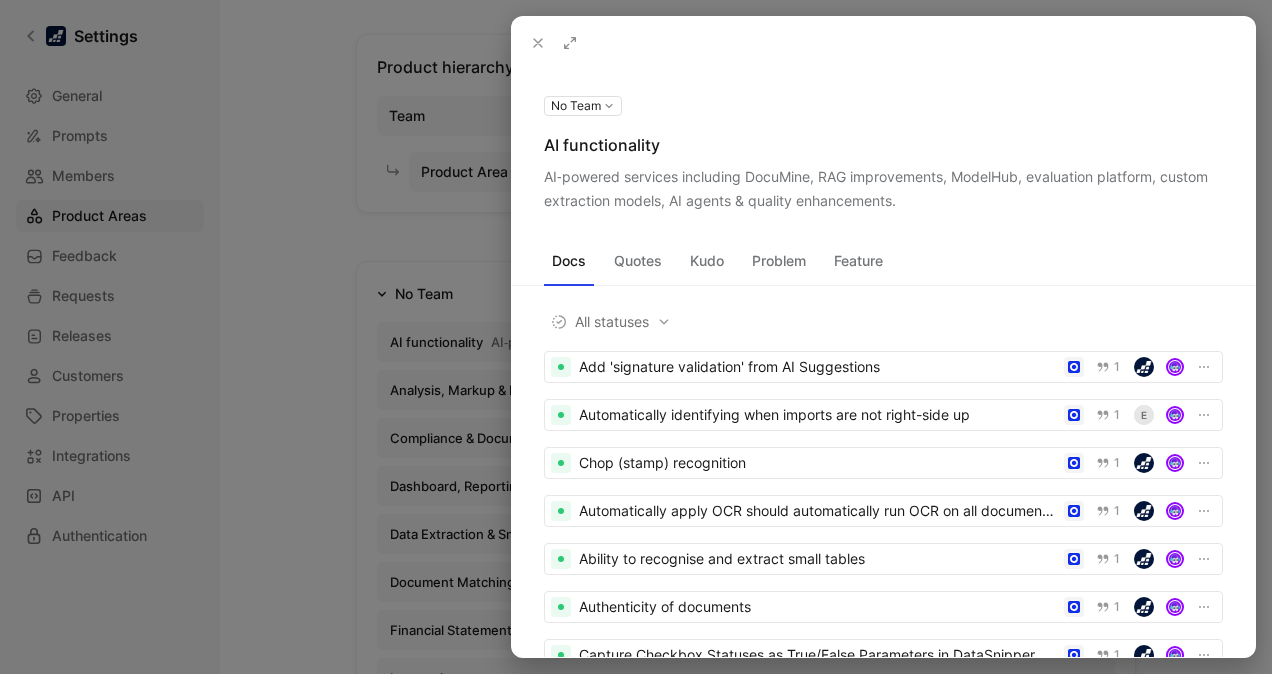 click at bounding box center (636, 337) 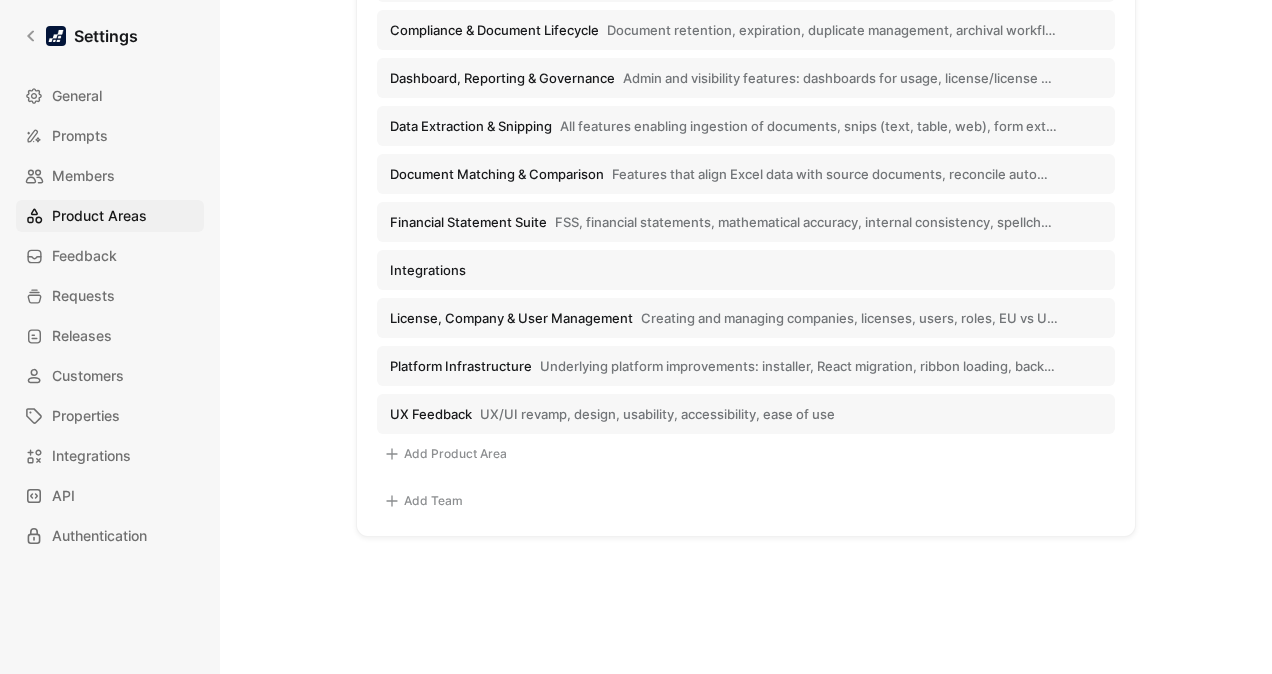 scroll, scrollTop: 495, scrollLeft: 0, axis: vertical 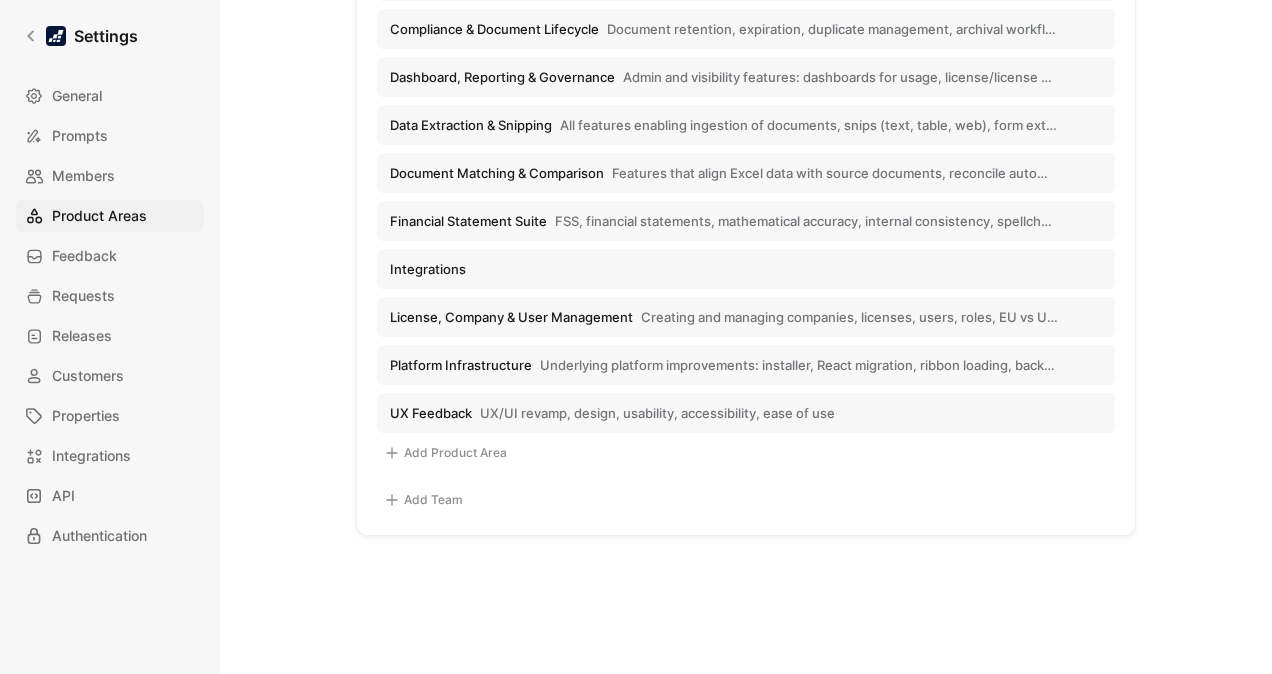 click on "Integrations" at bounding box center [746, 269] 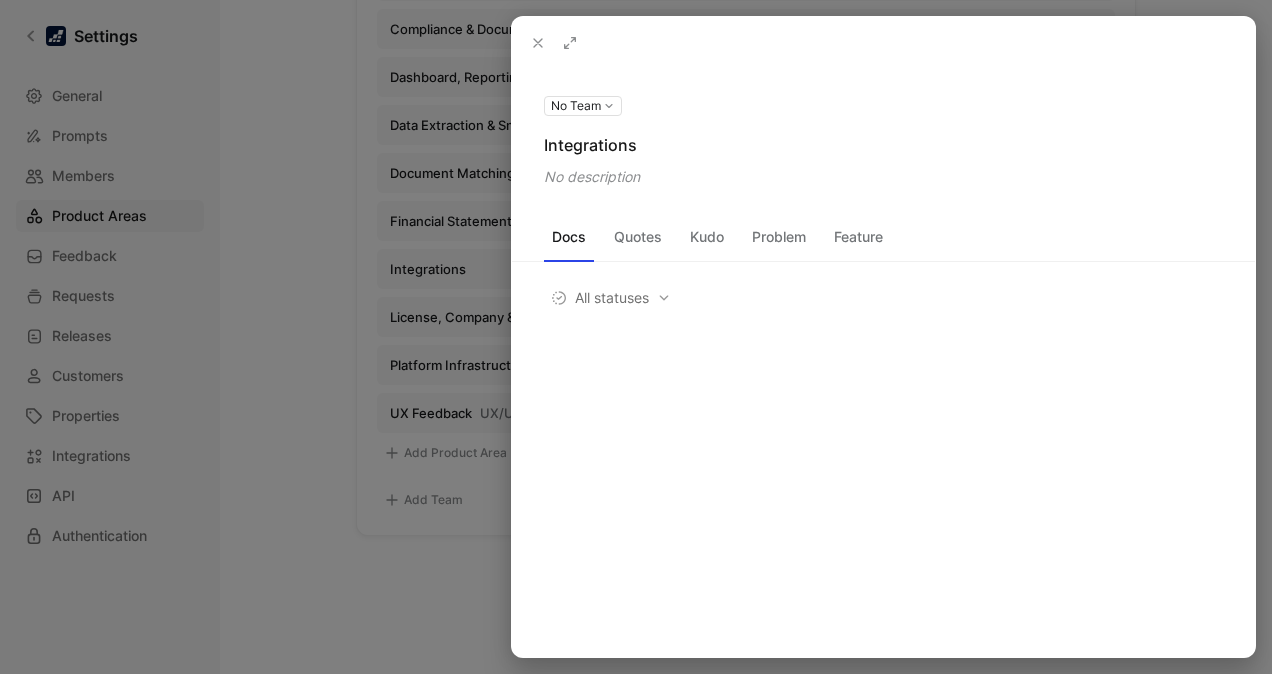 click on "No description" at bounding box center (883, 177) 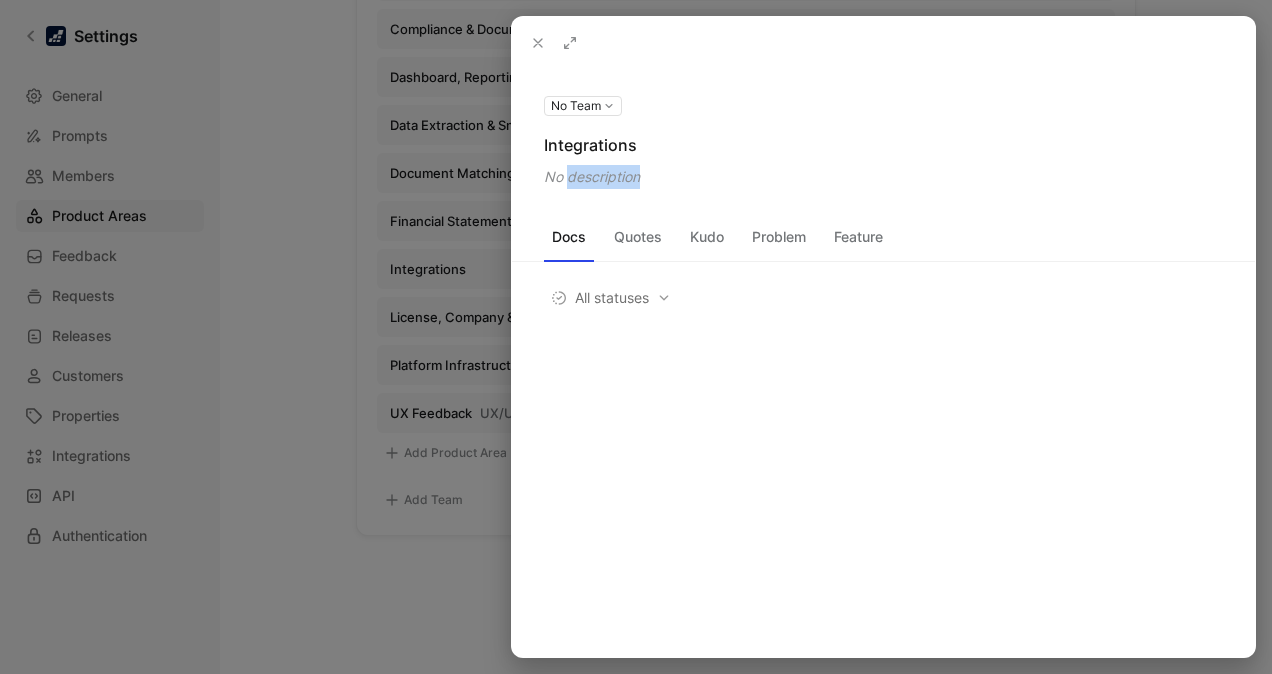 click on "No description" at bounding box center (883, 177) 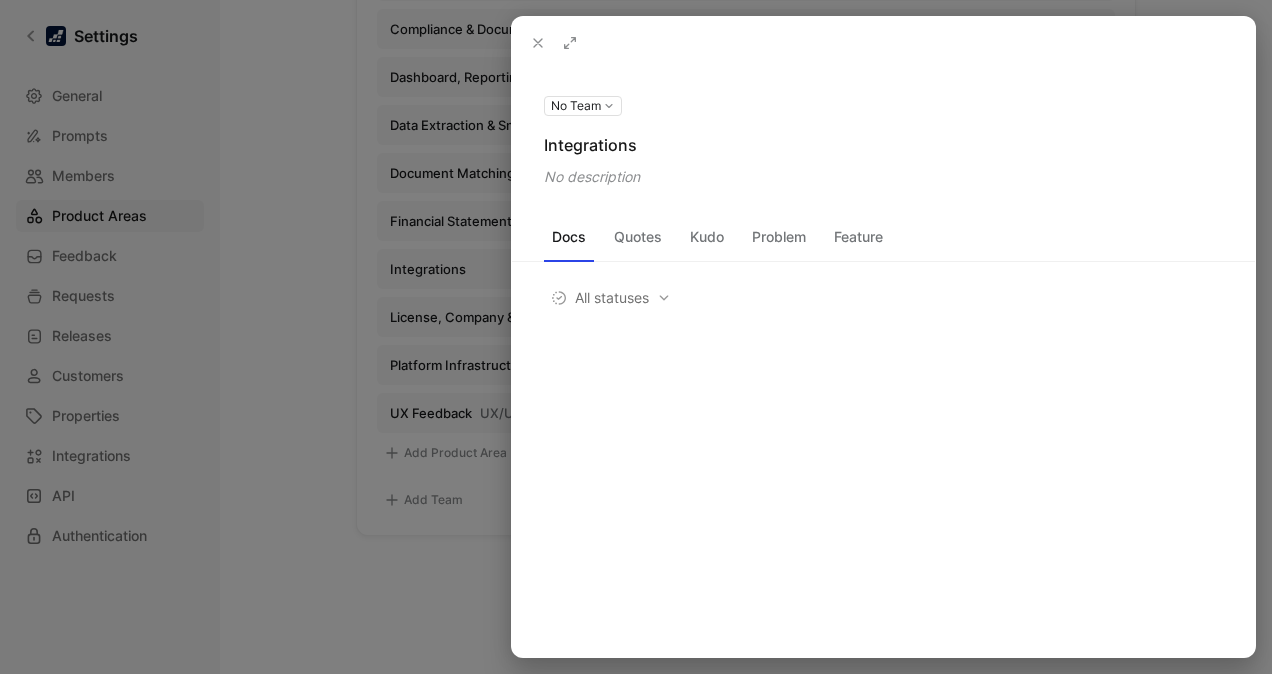 drag, startPoint x: 592, startPoint y: 174, endPoint x: 657, endPoint y: 178, distance: 65.12296 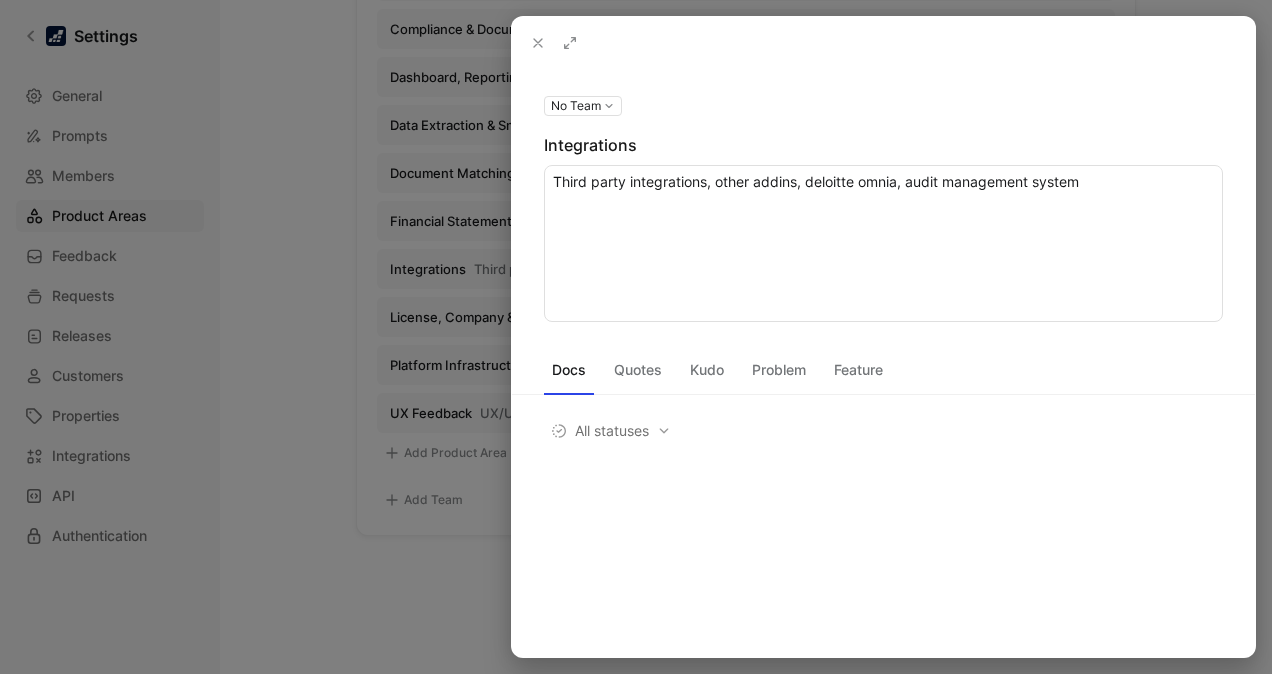 type on "Third party integrations, other addins, deloitte omnia, audit management systems" 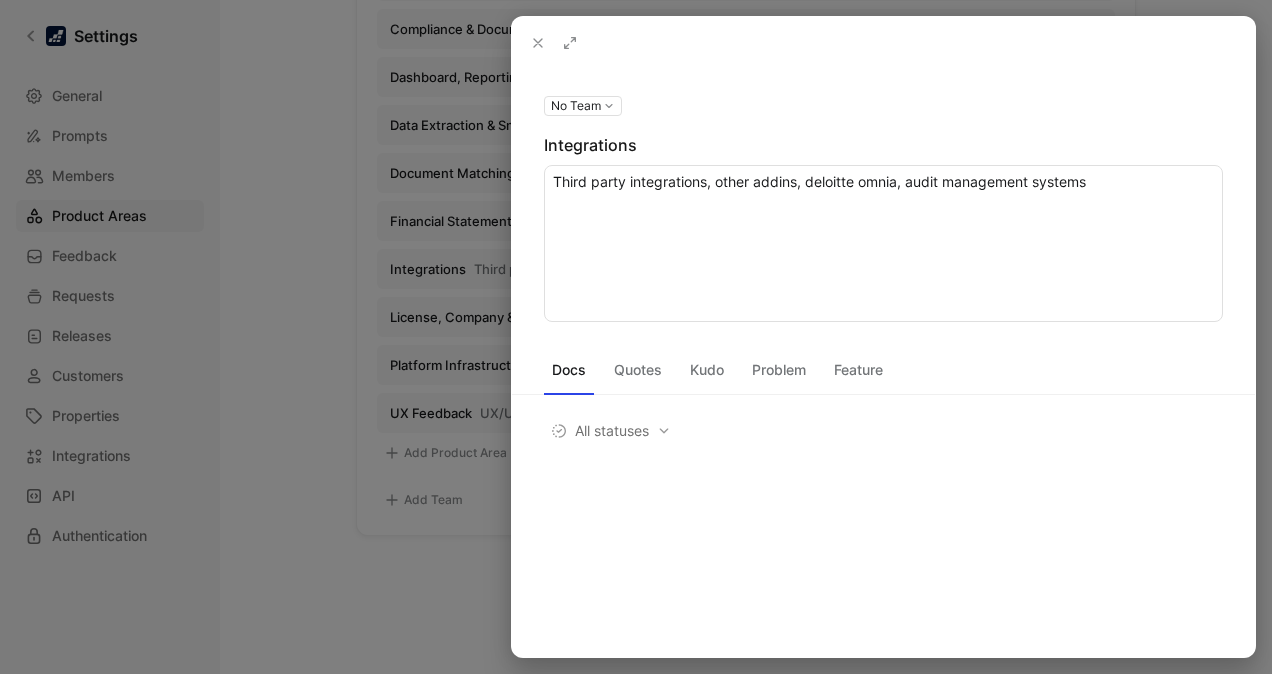 click at bounding box center [636, 337] 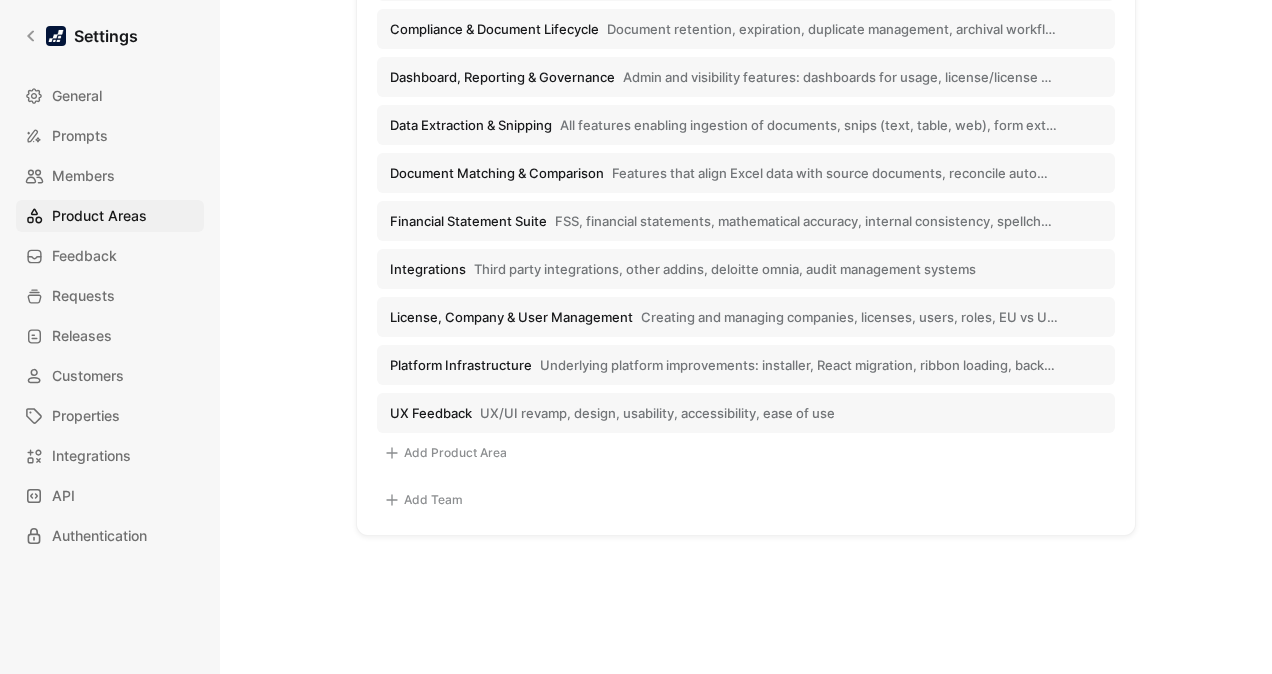 click on "Underlying platform improvements: installer, React migration, ribbon loading, backend platform hosting, scalability (.NET‑8, GCP, infra environments)." at bounding box center [799, 365] 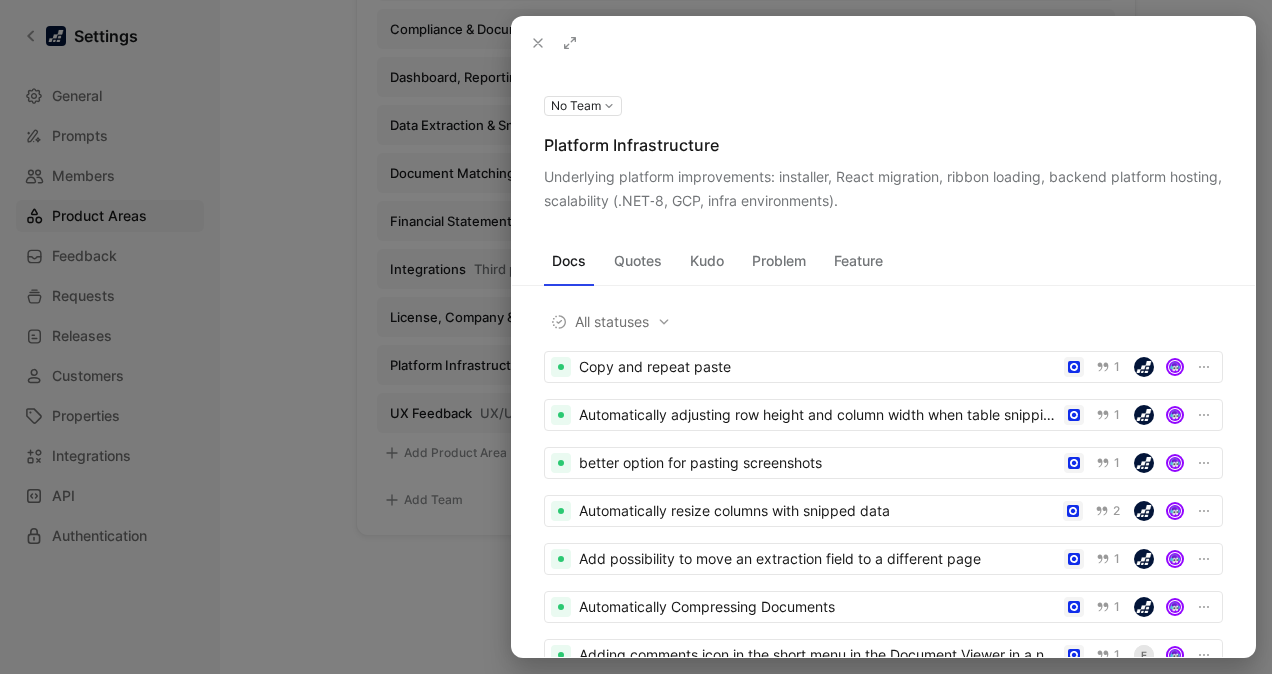 click at bounding box center (636, 337) 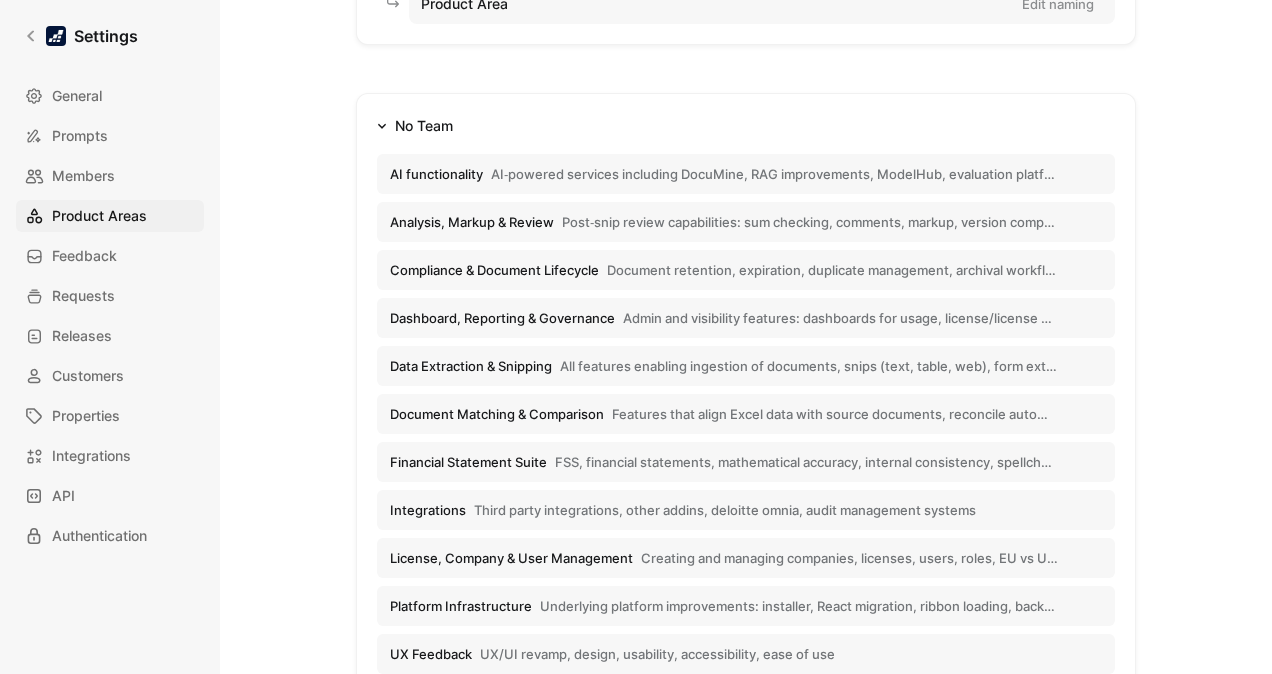 scroll, scrollTop: 259, scrollLeft: 0, axis: vertical 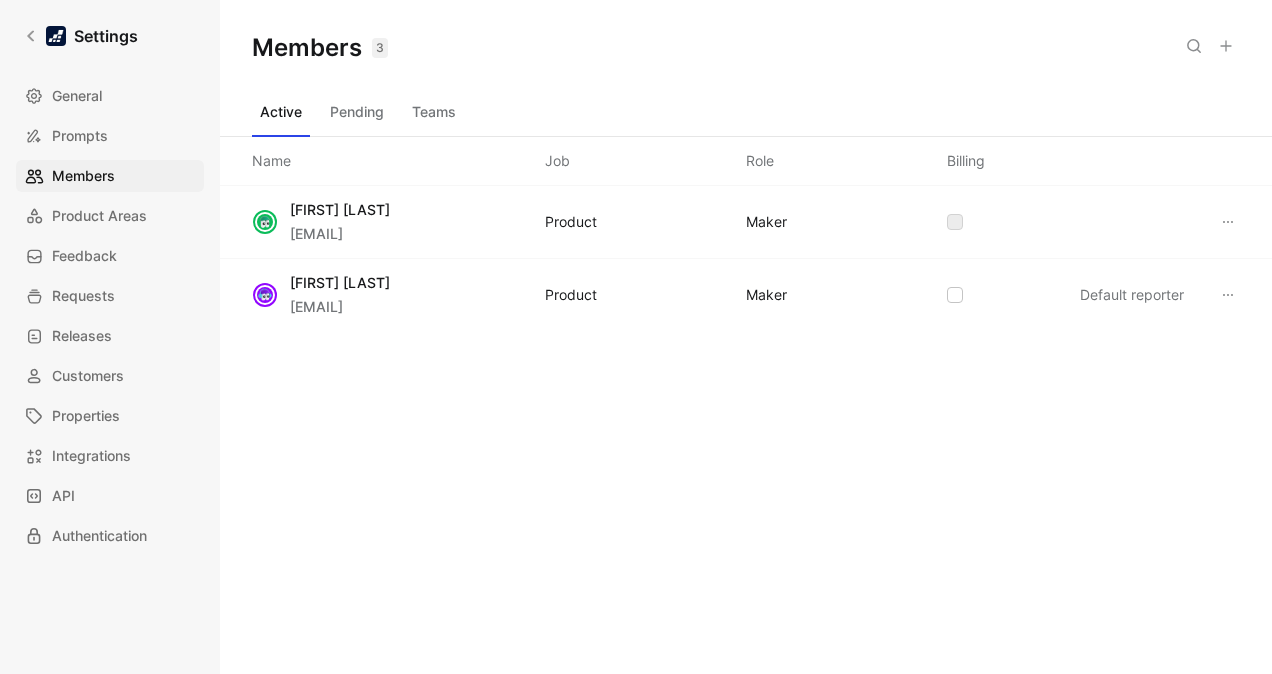 click 